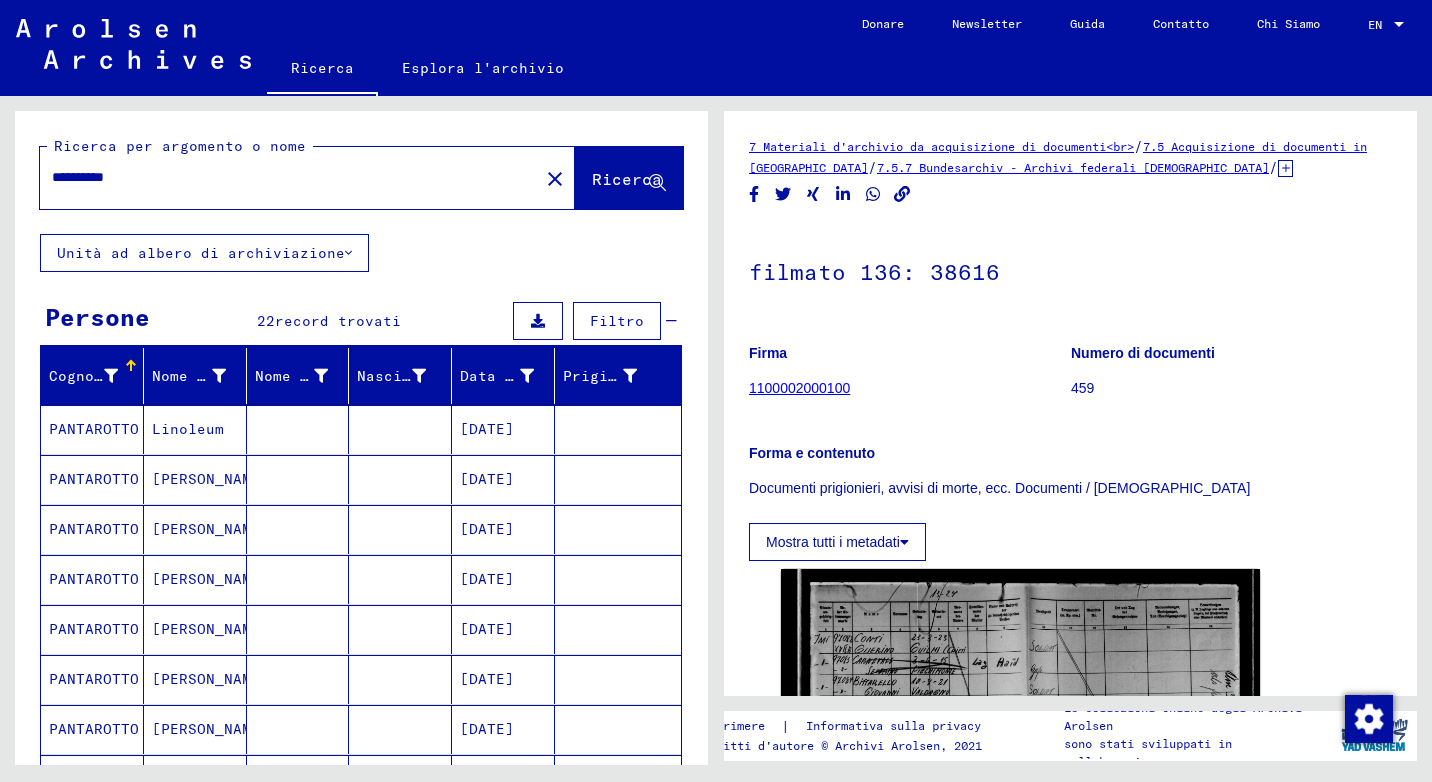 scroll, scrollTop: 0, scrollLeft: 0, axis: both 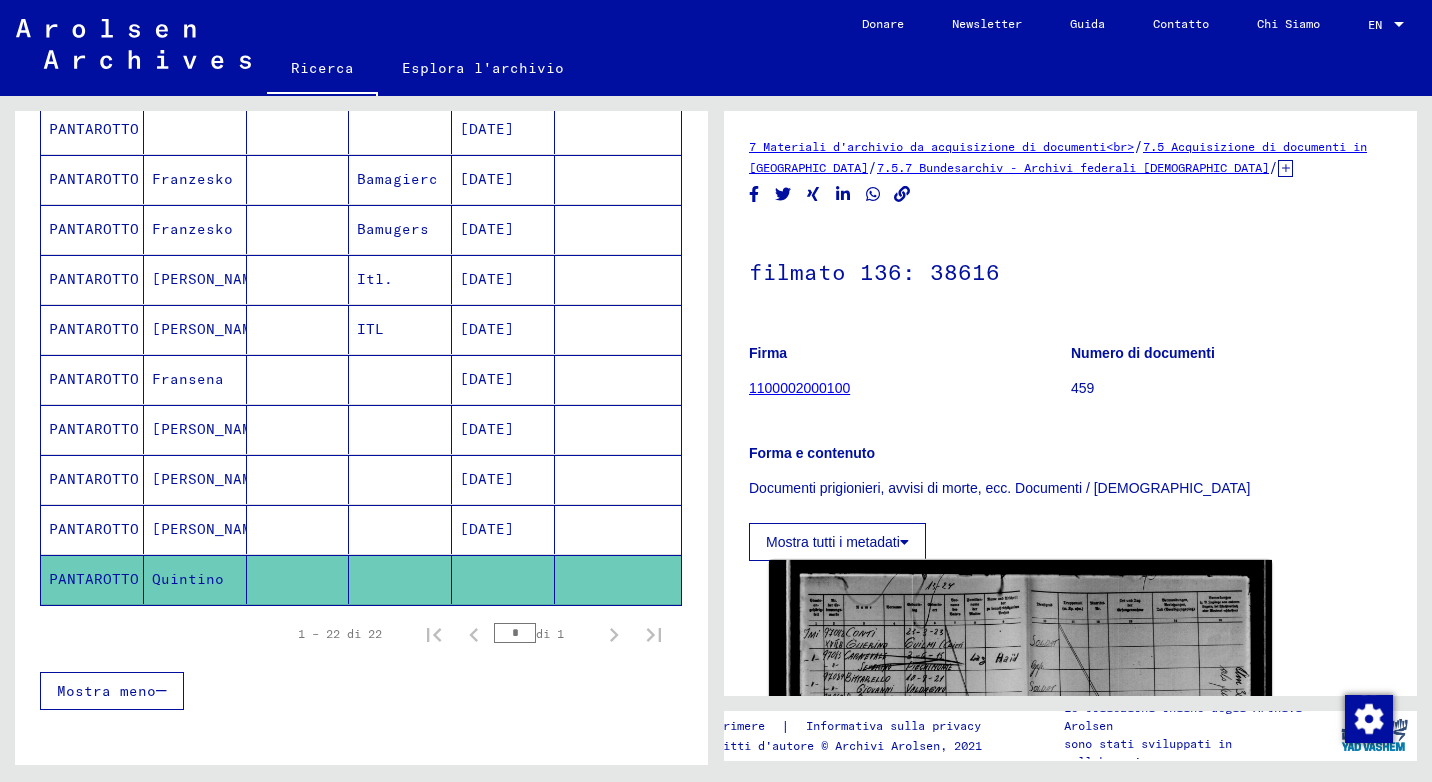 click 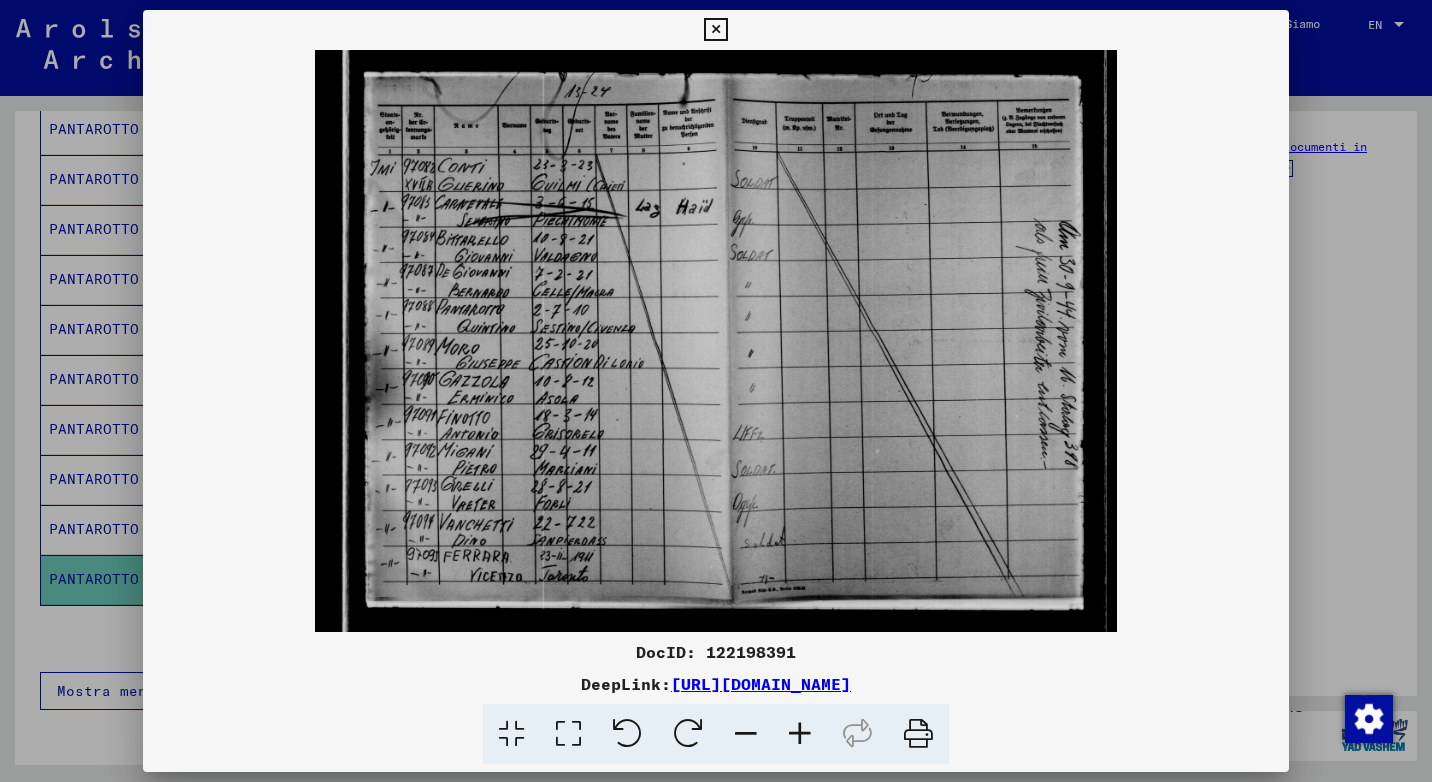 click at bounding box center (715, 30) 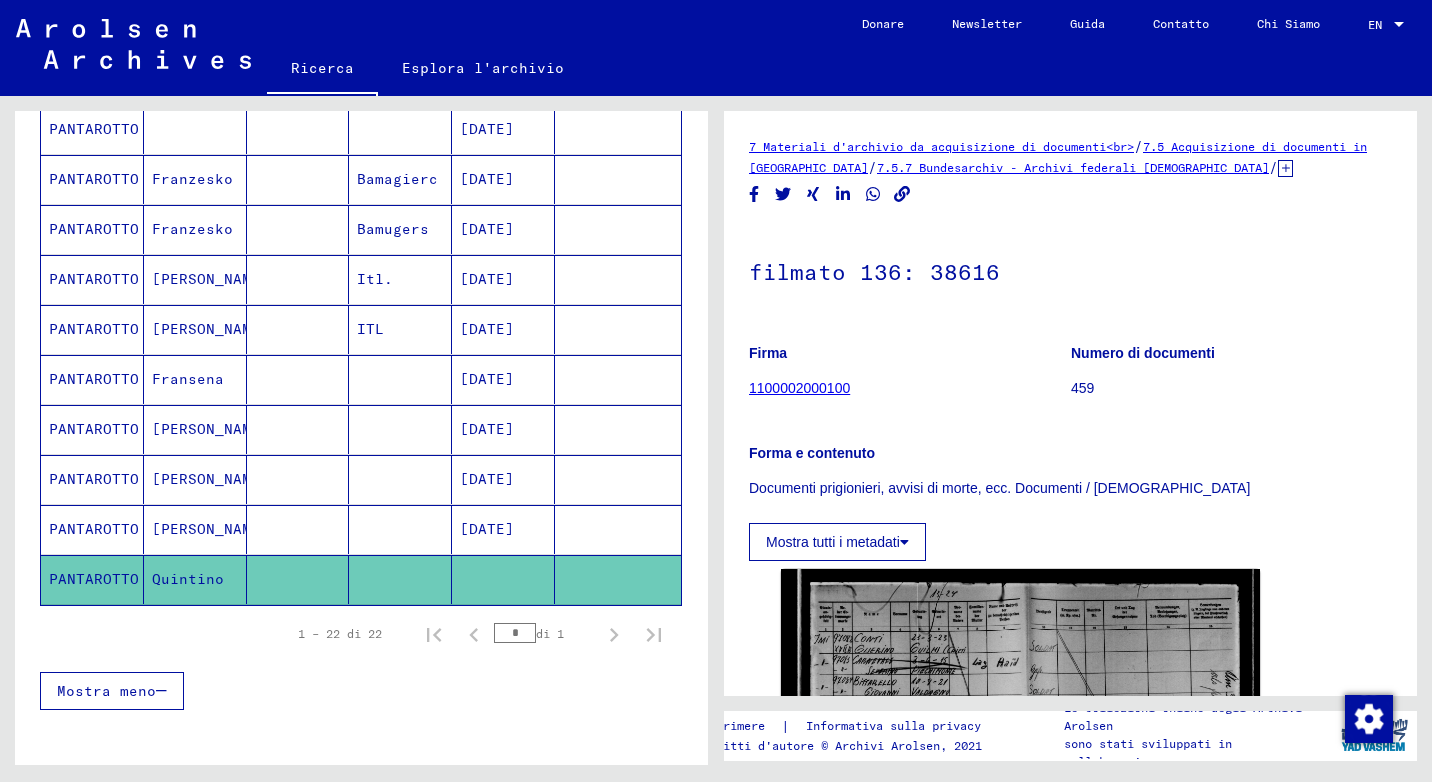 click on "Francesco" at bounding box center [195, 529] 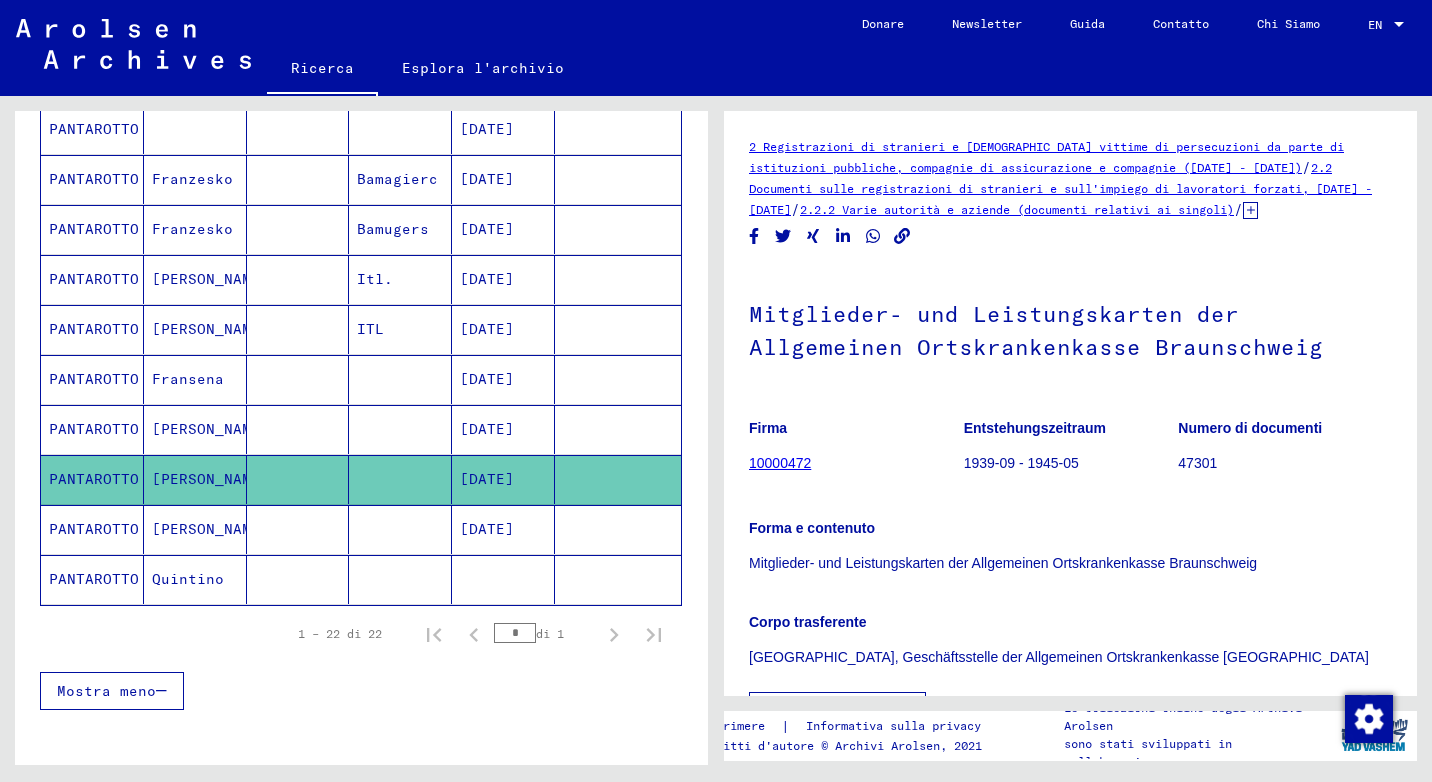 scroll, scrollTop: 0, scrollLeft: 0, axis: both 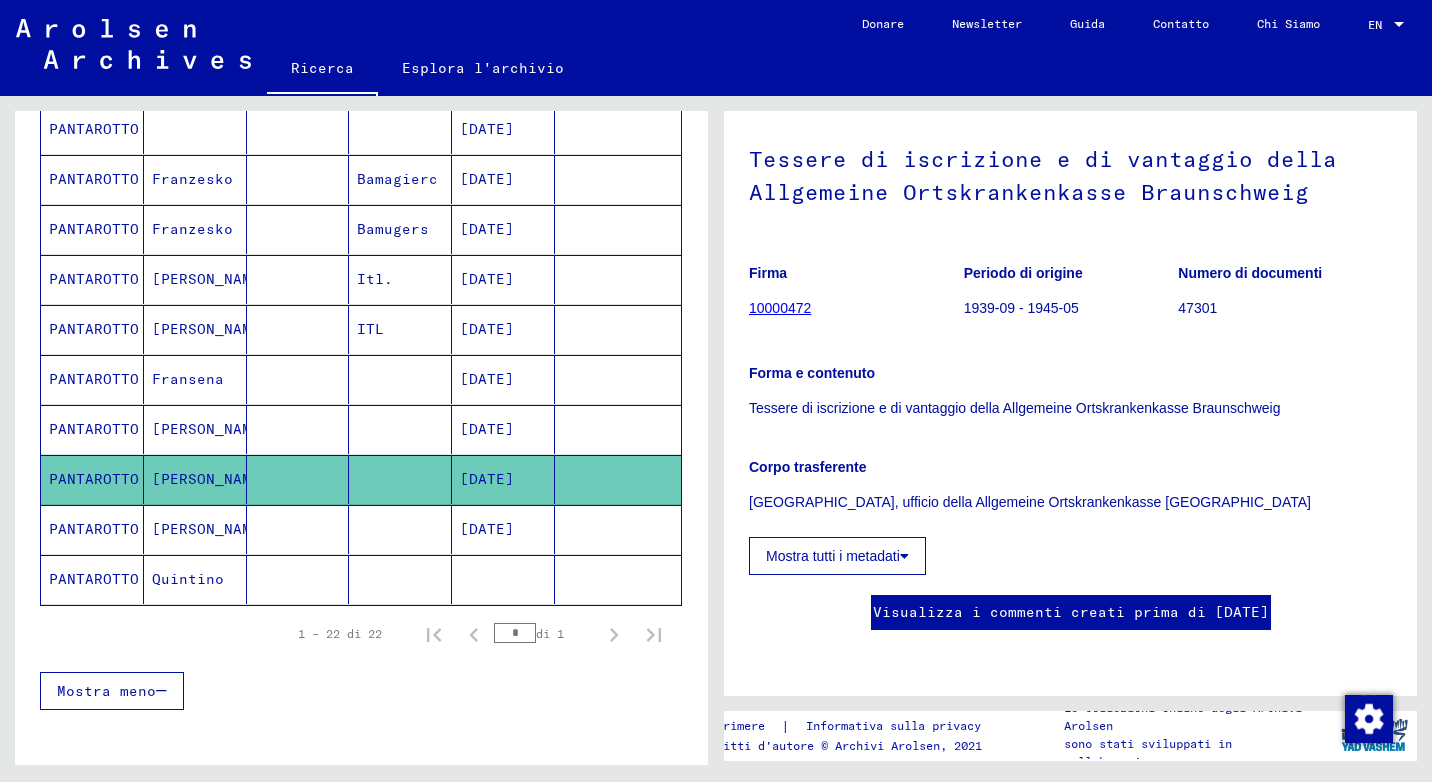 click on "Fransena" at bounding box center [195, 429] 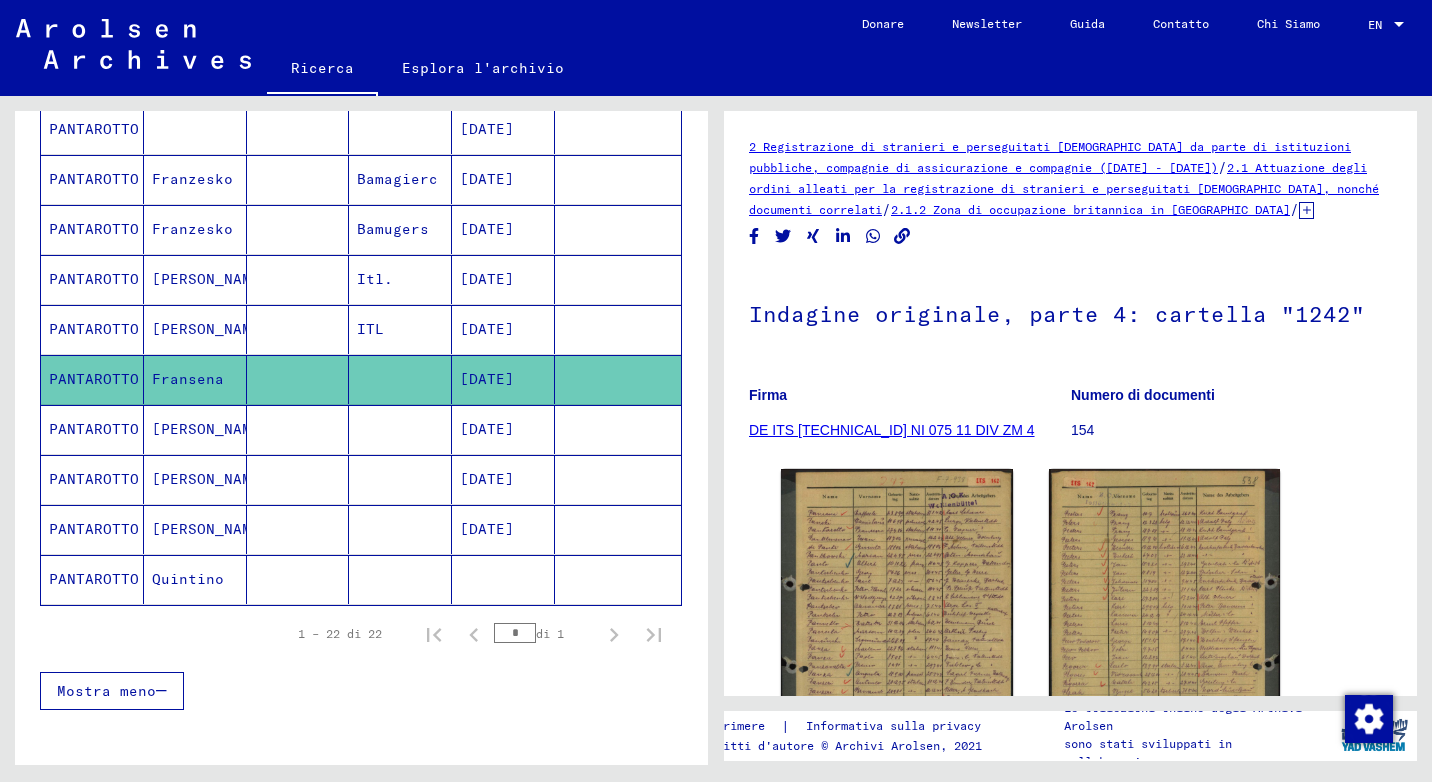 scroll, scrollTop: 0, scrollLeft: 0, axis: both 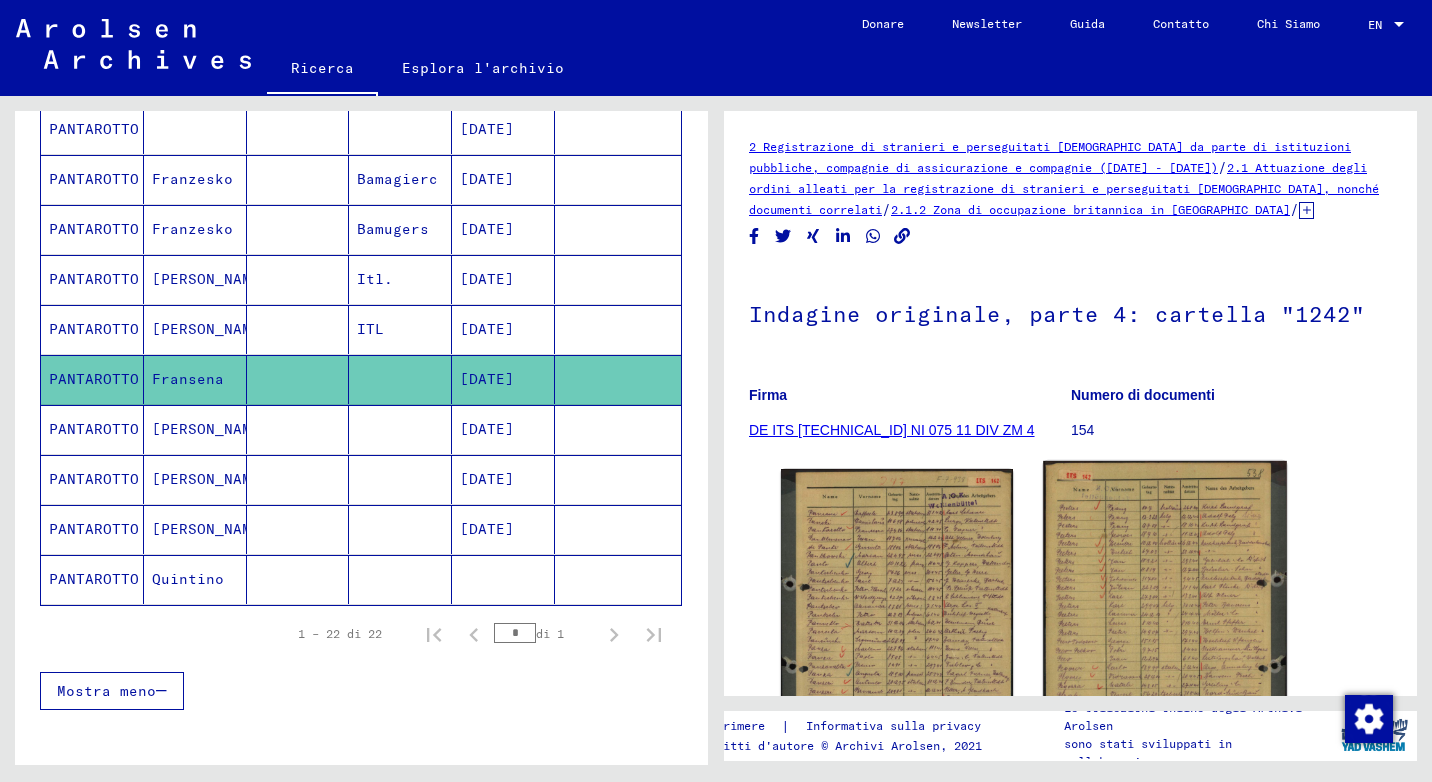 click 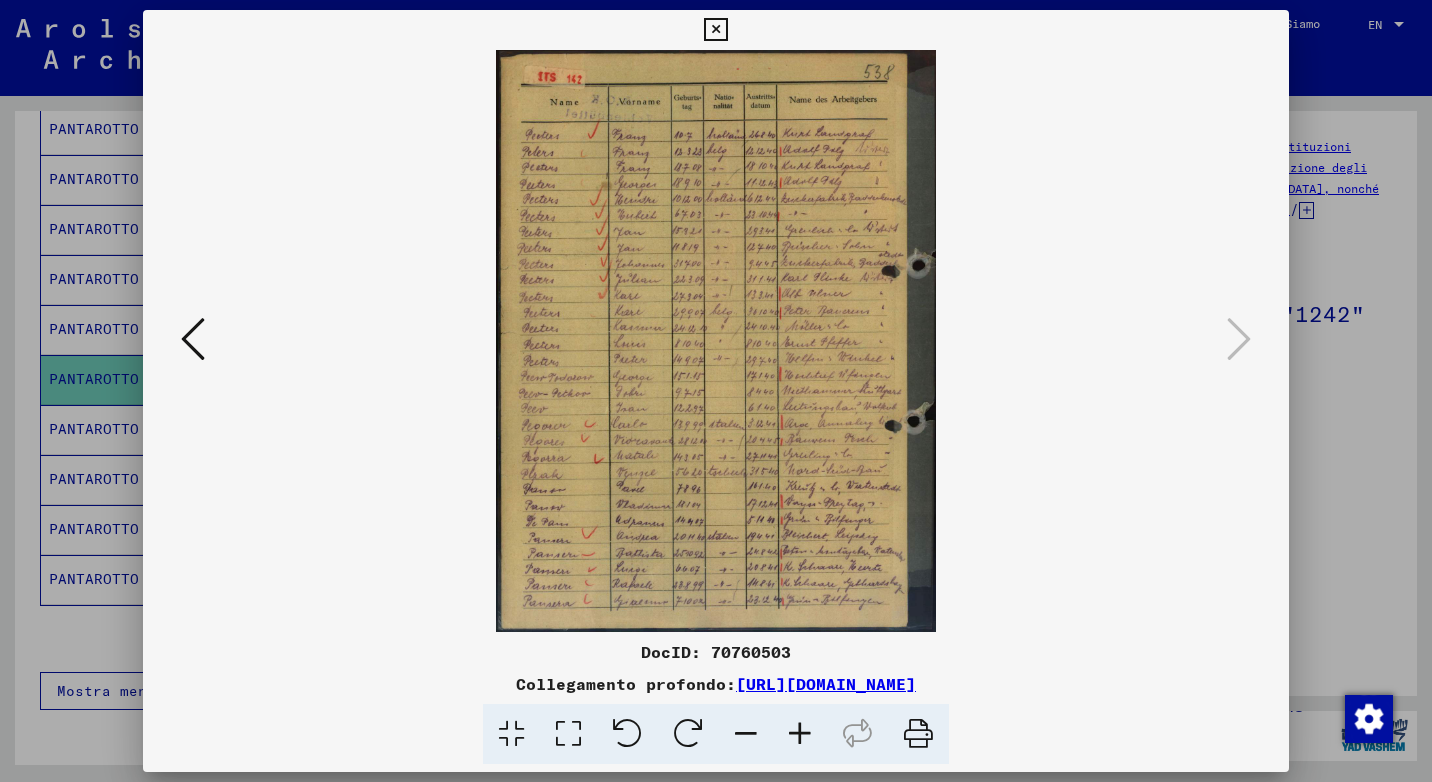 click at bounding box center (193, 340) 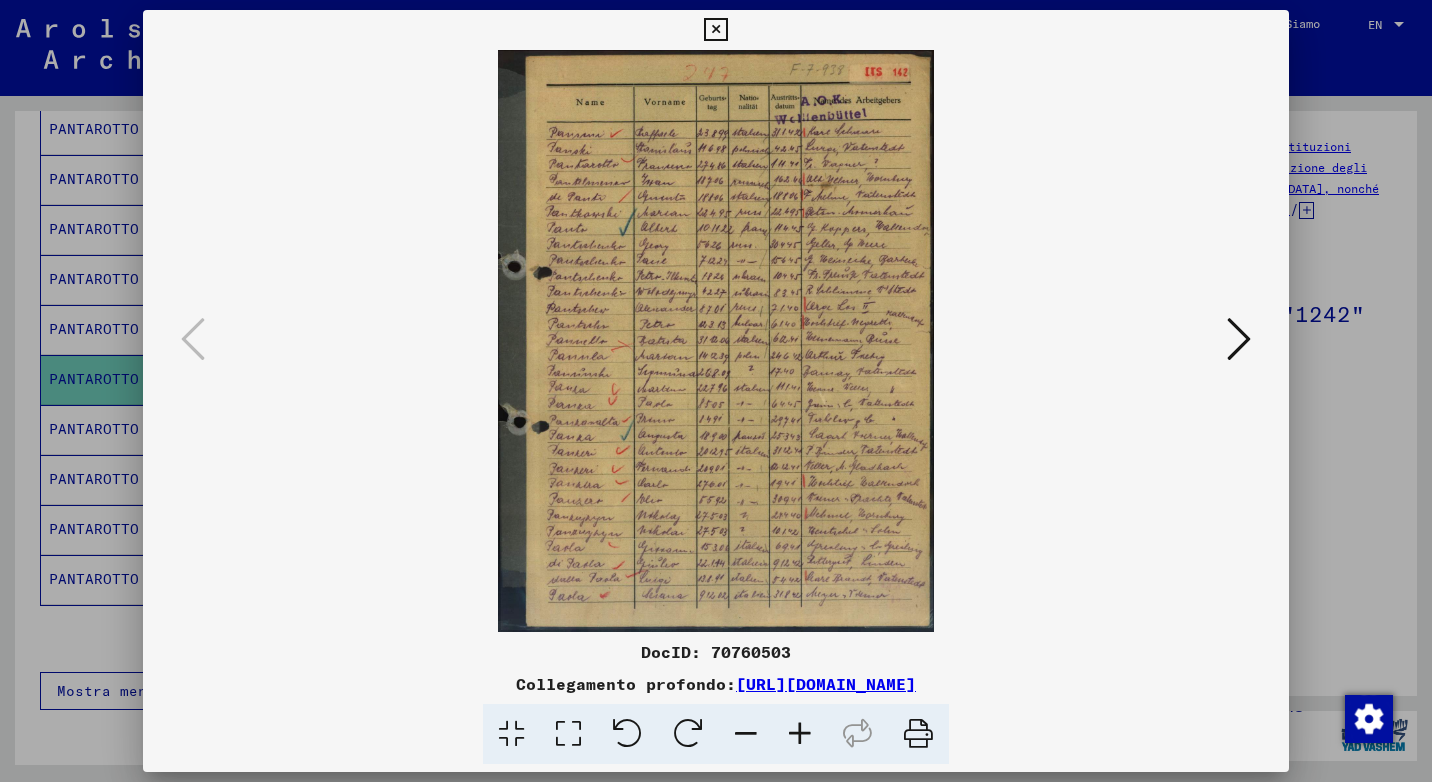 click at bounding box center (716, 341) 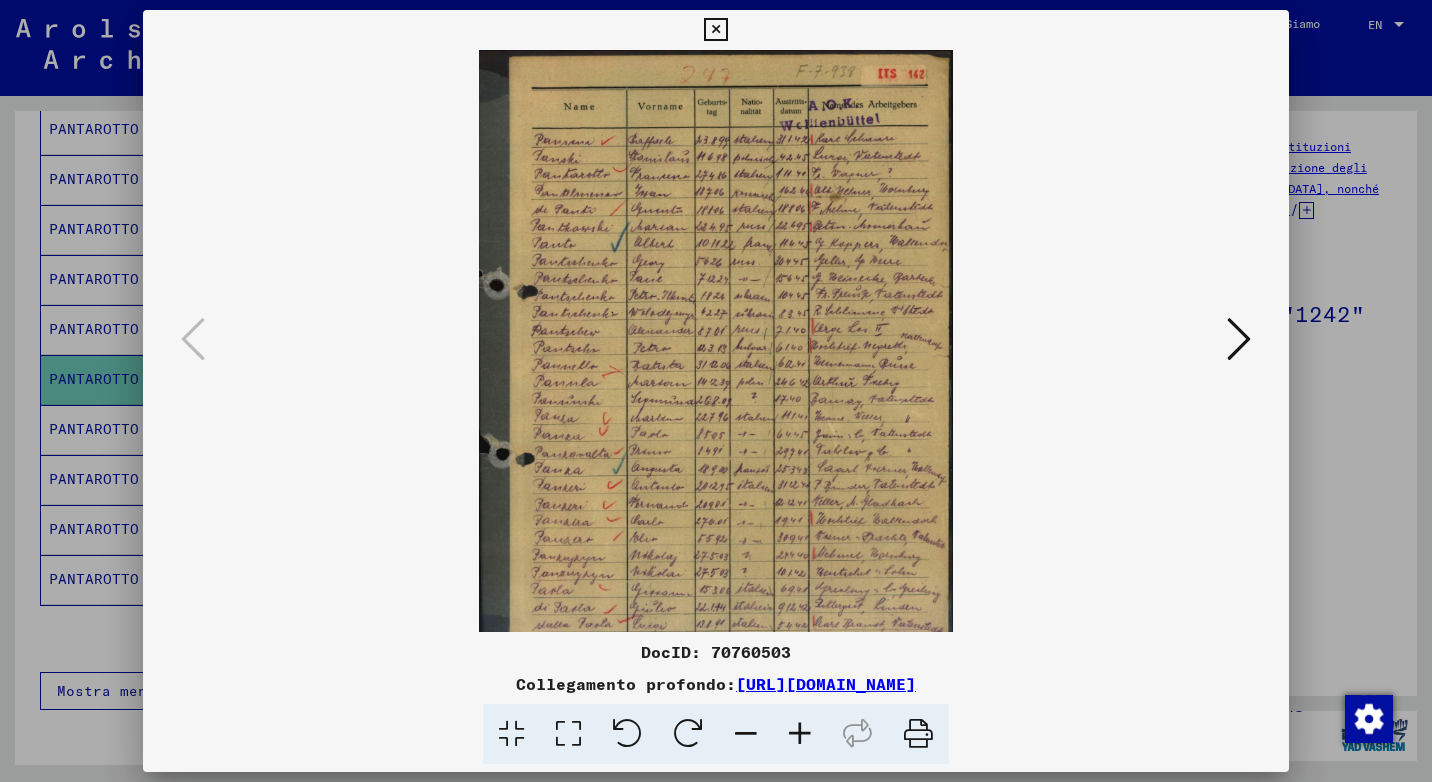click at bounding box center (800, 734) 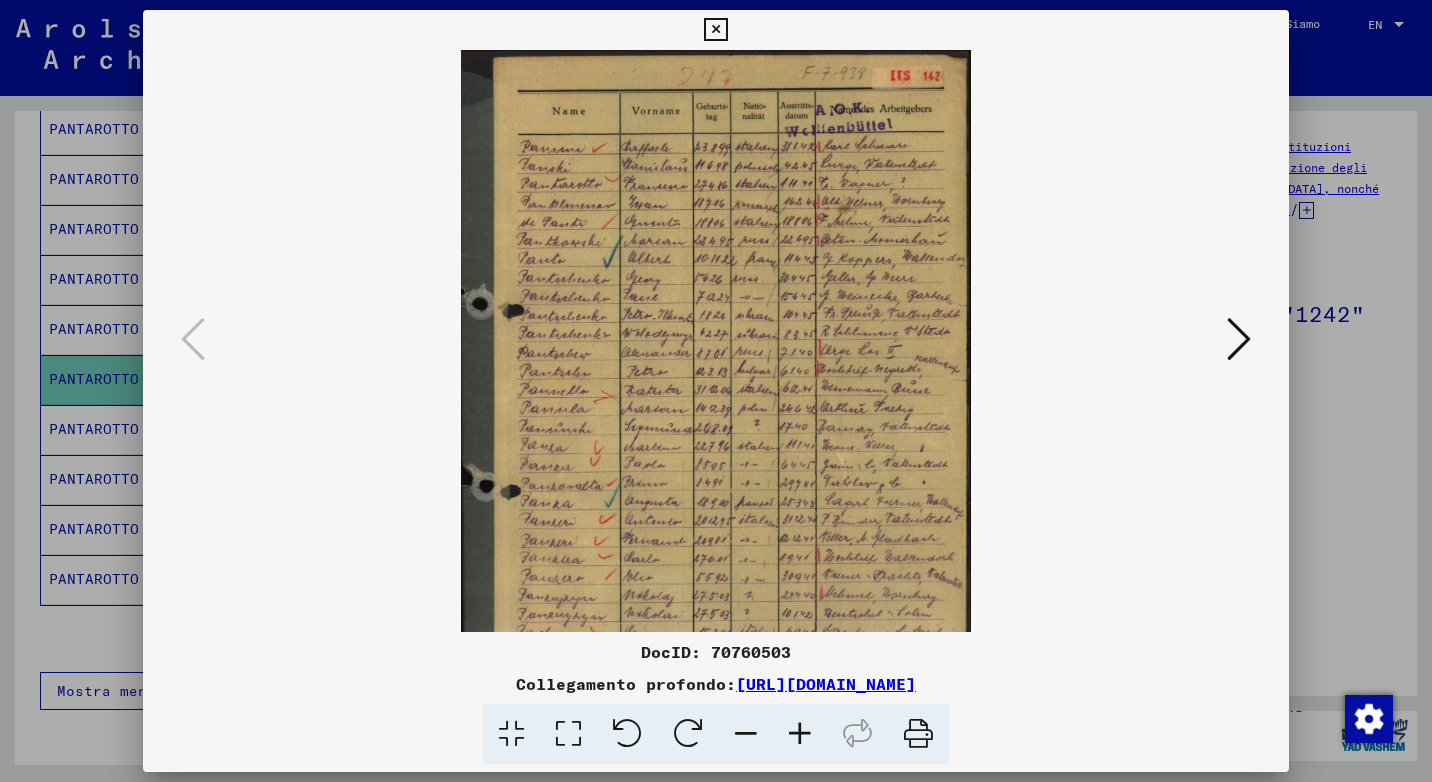 click at bounding box center (800, 734) 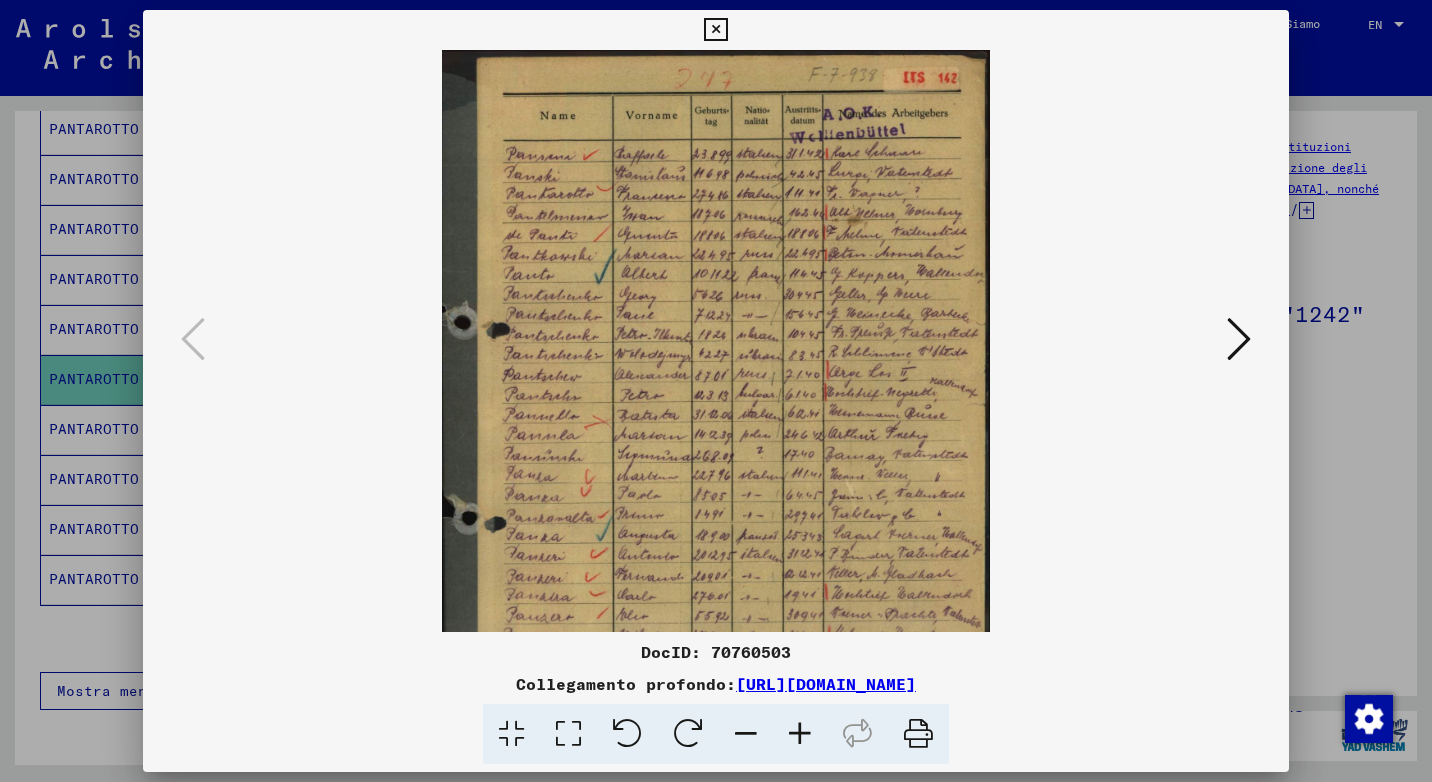click at bounding box center (800, 734) 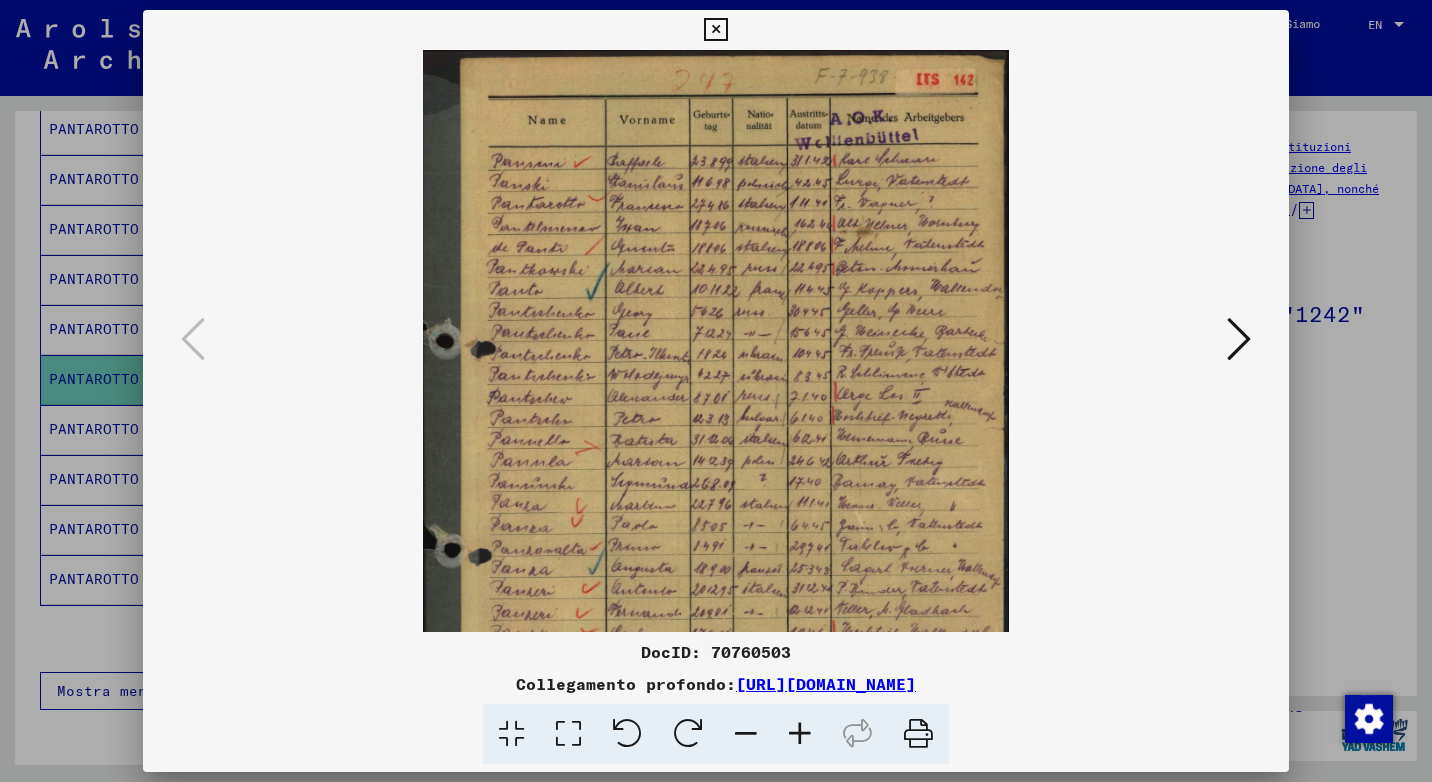 click at bounding box center [800, 734] 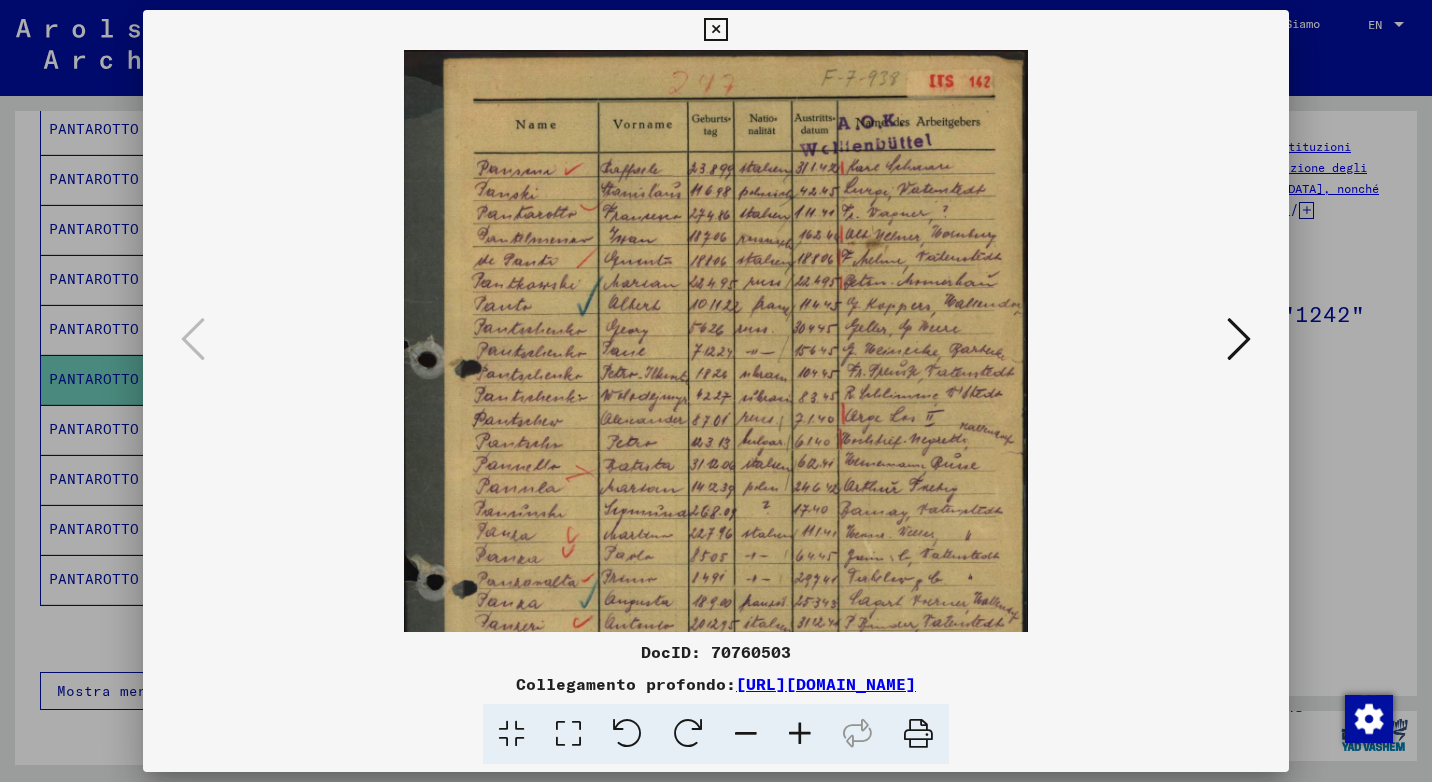 click at bounding box center [800, 734] 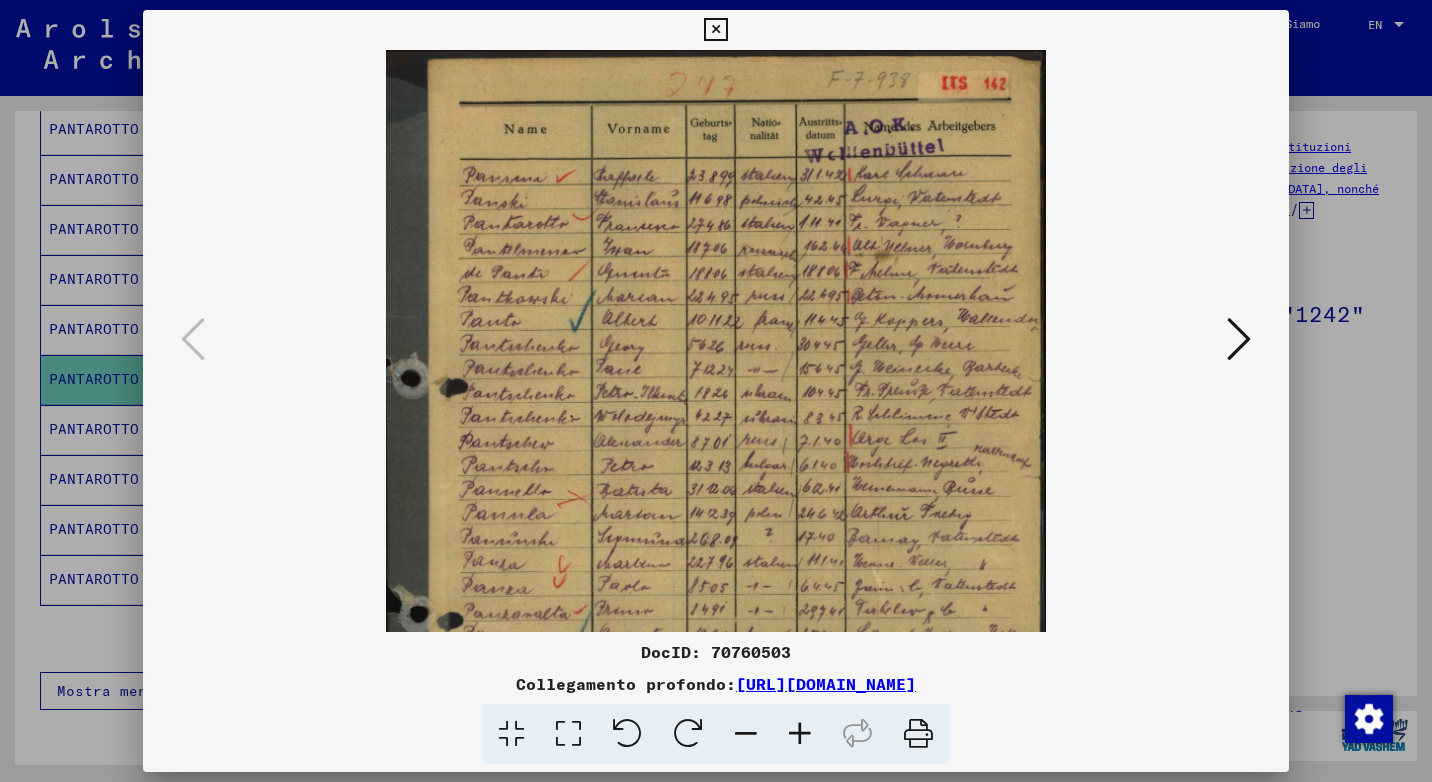click at bounding box center (800, 734) 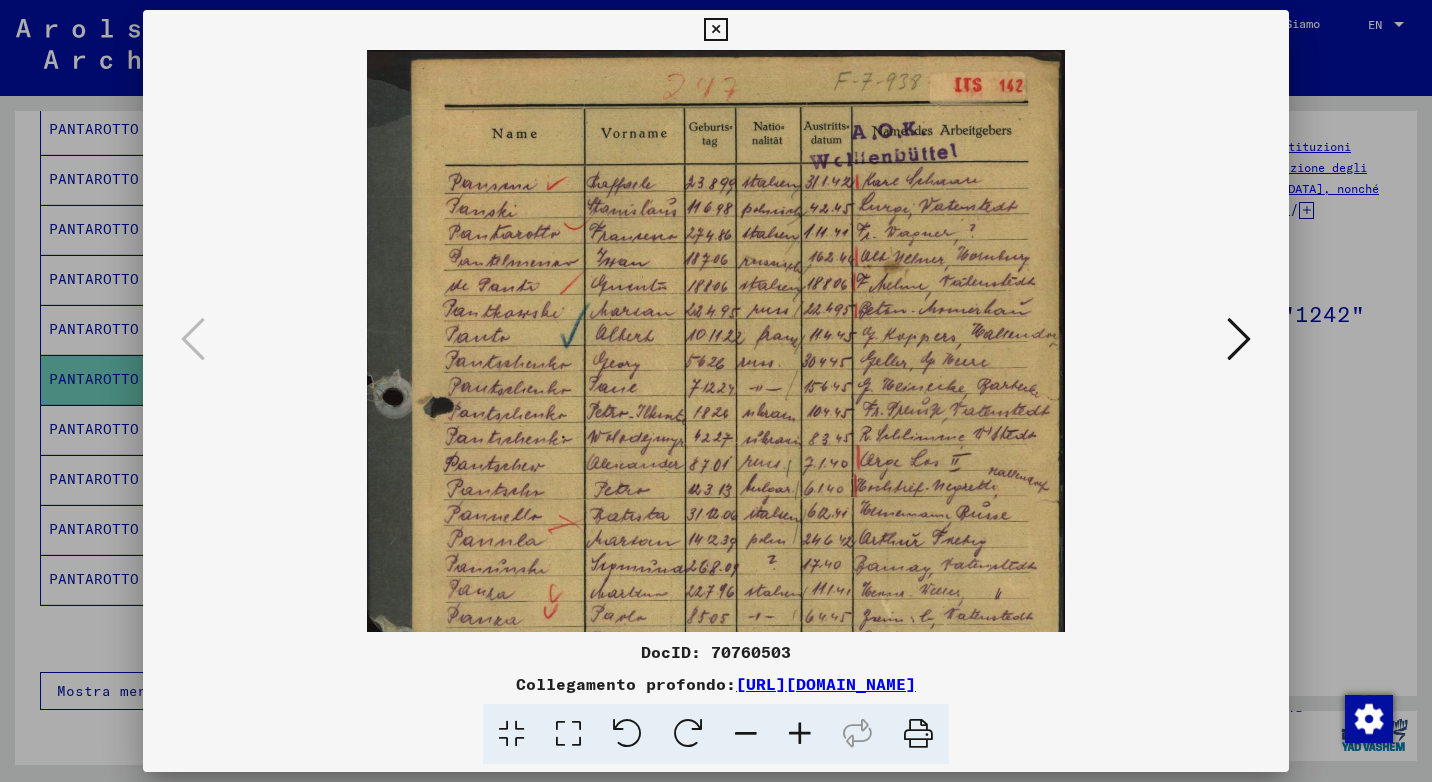 click at bounding box center [715, 30] 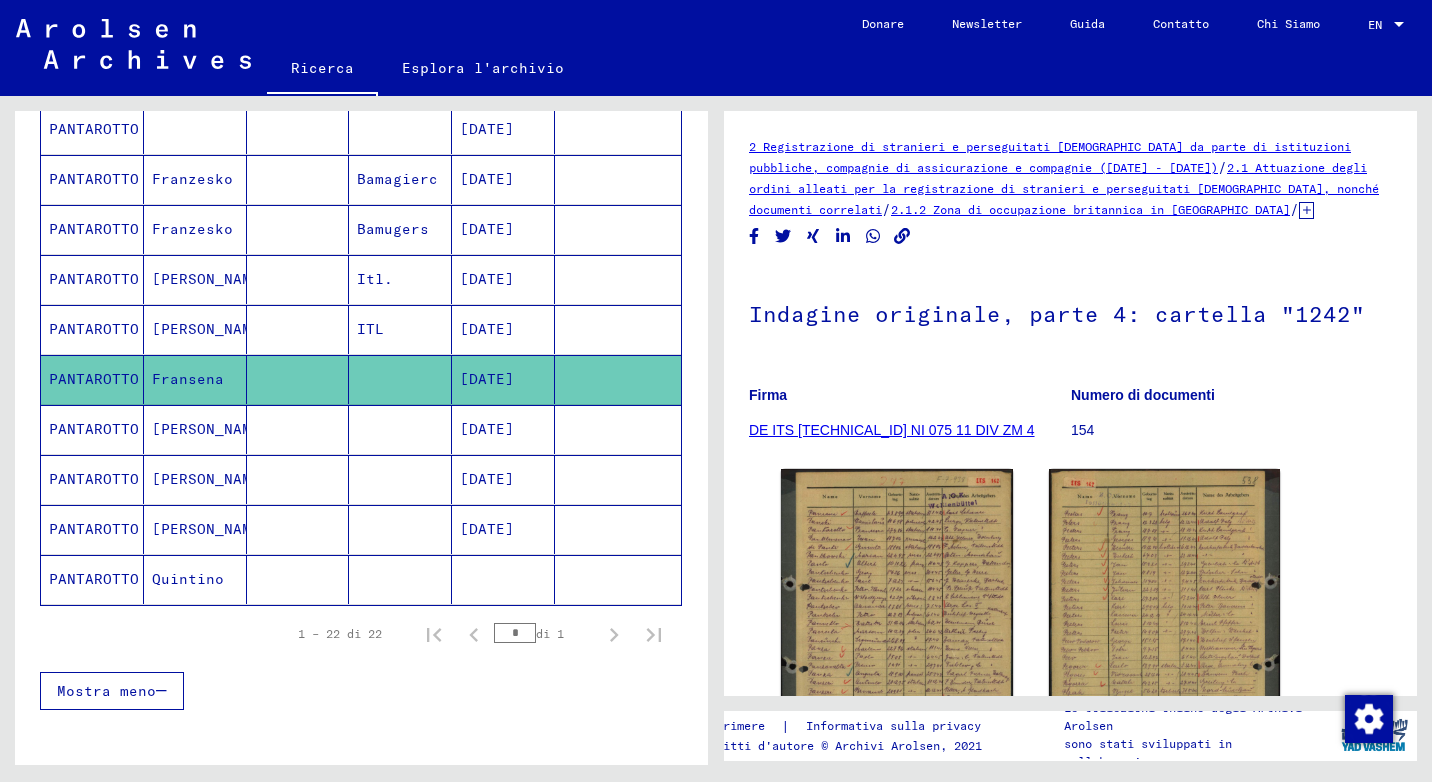 click on "Franzesko" at bounding box center (195, 279) 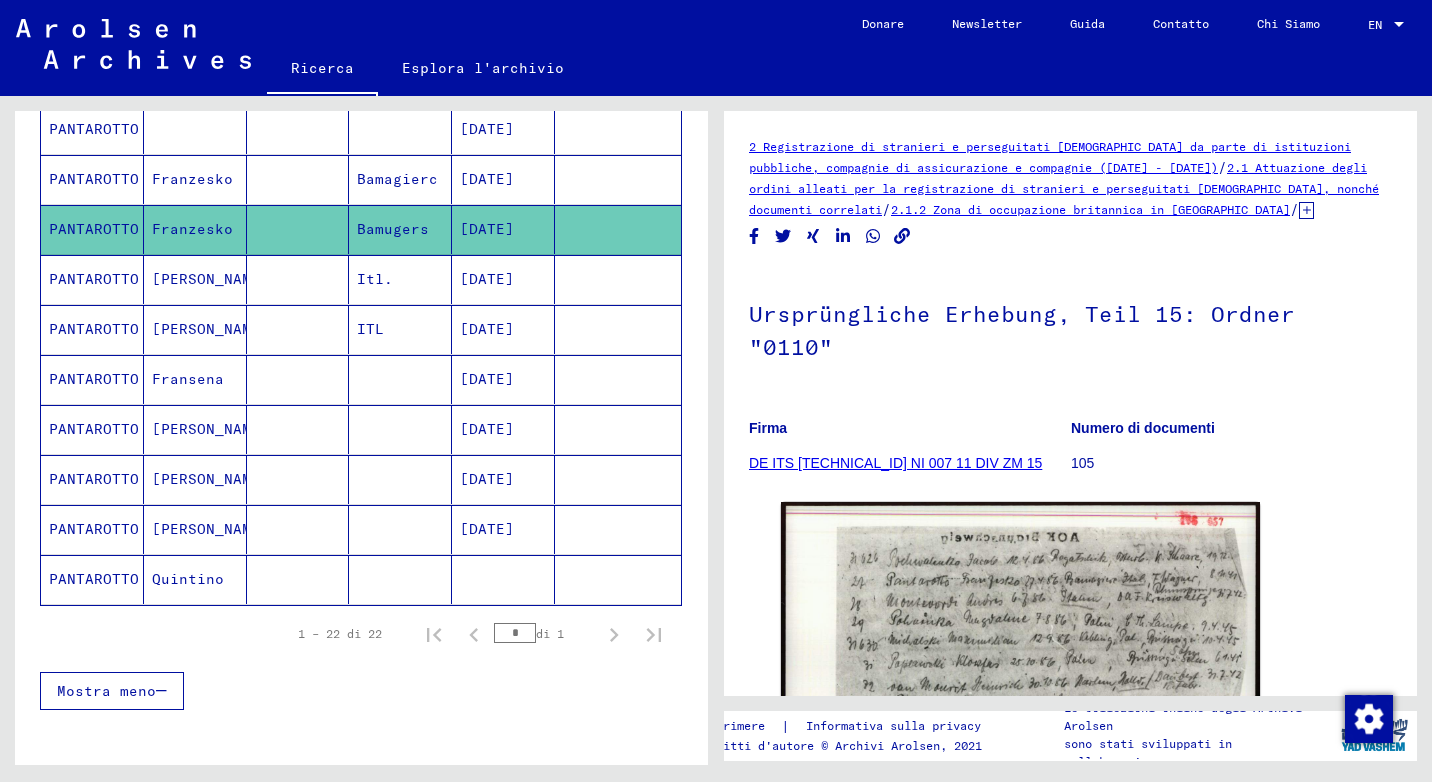 scroll, scrollTop: 0, scrollLeft: 0, axis: both 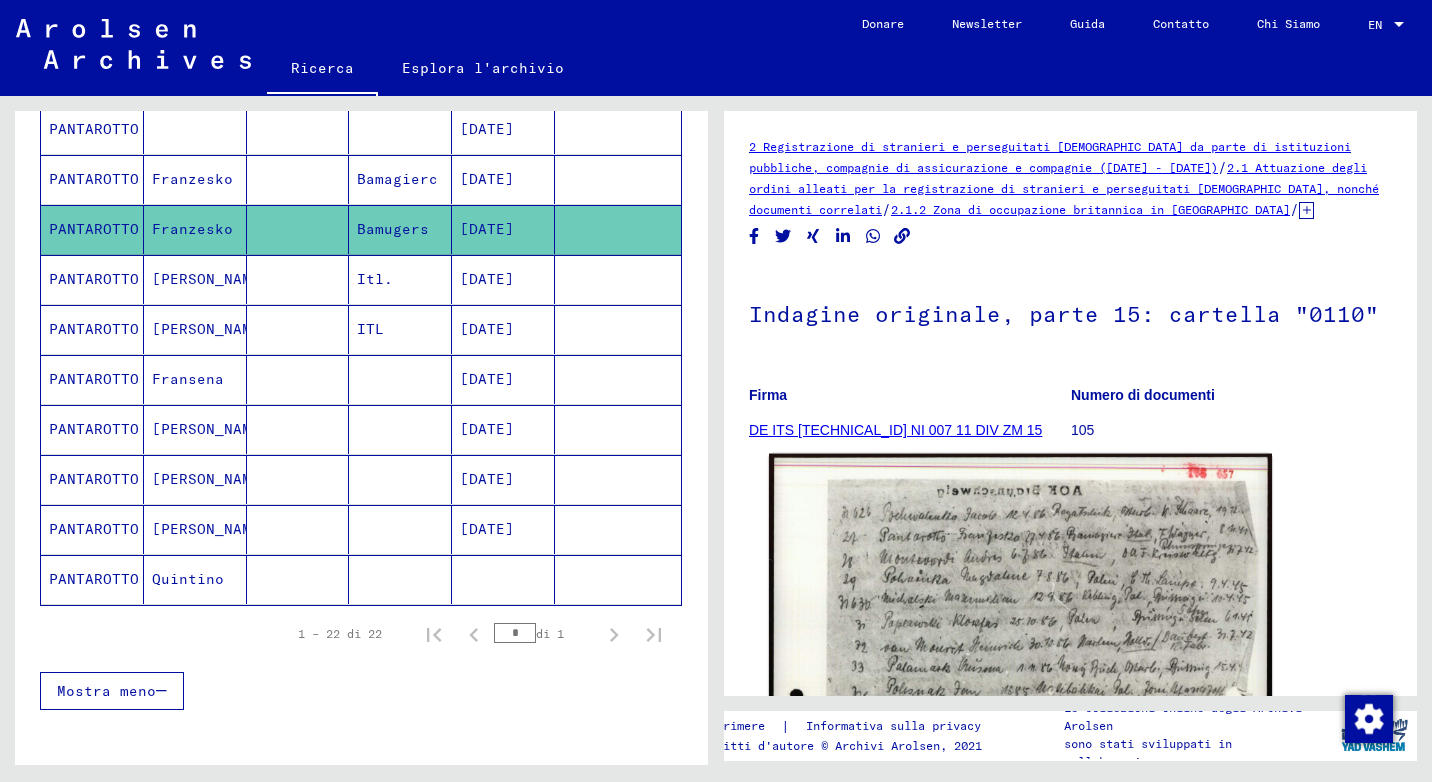 click 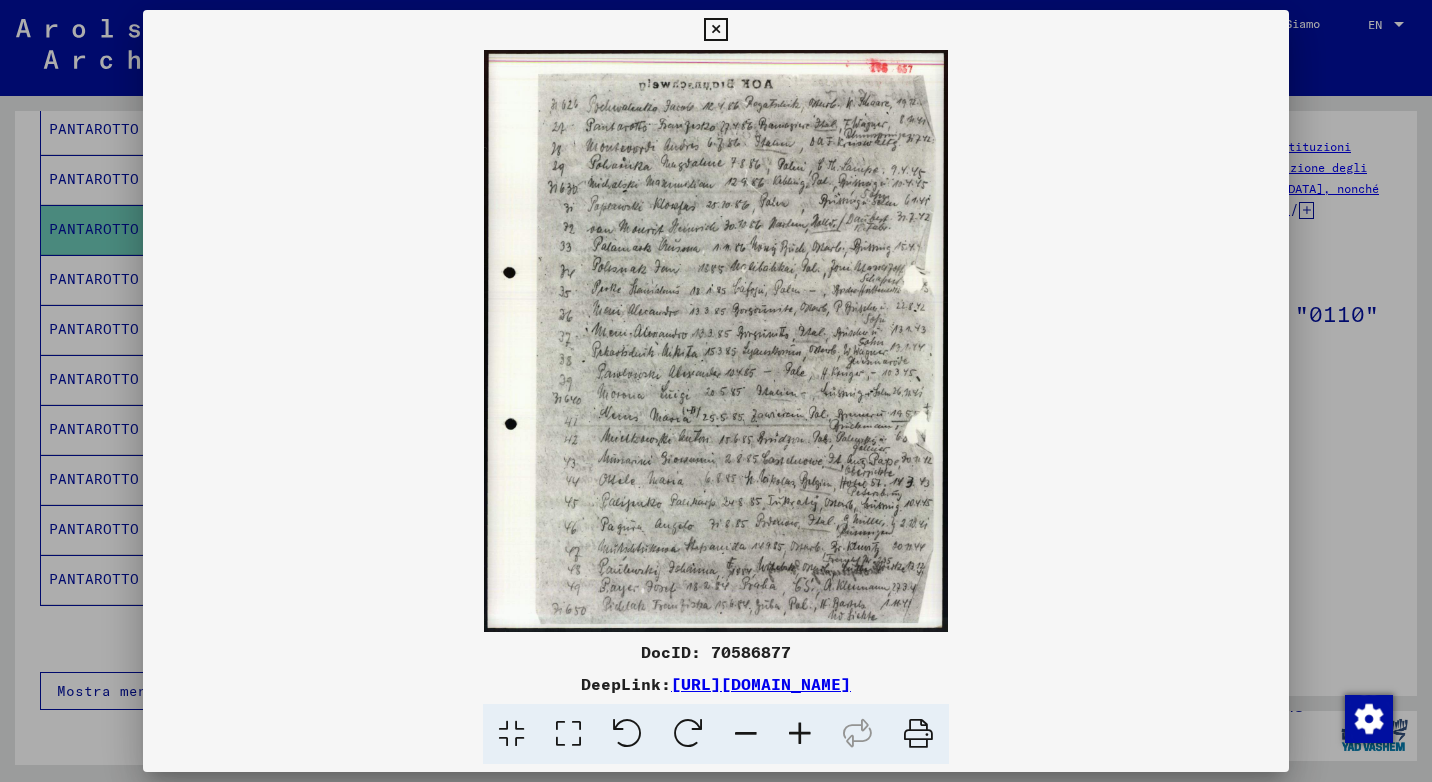 click at bounding box center [800, 734] 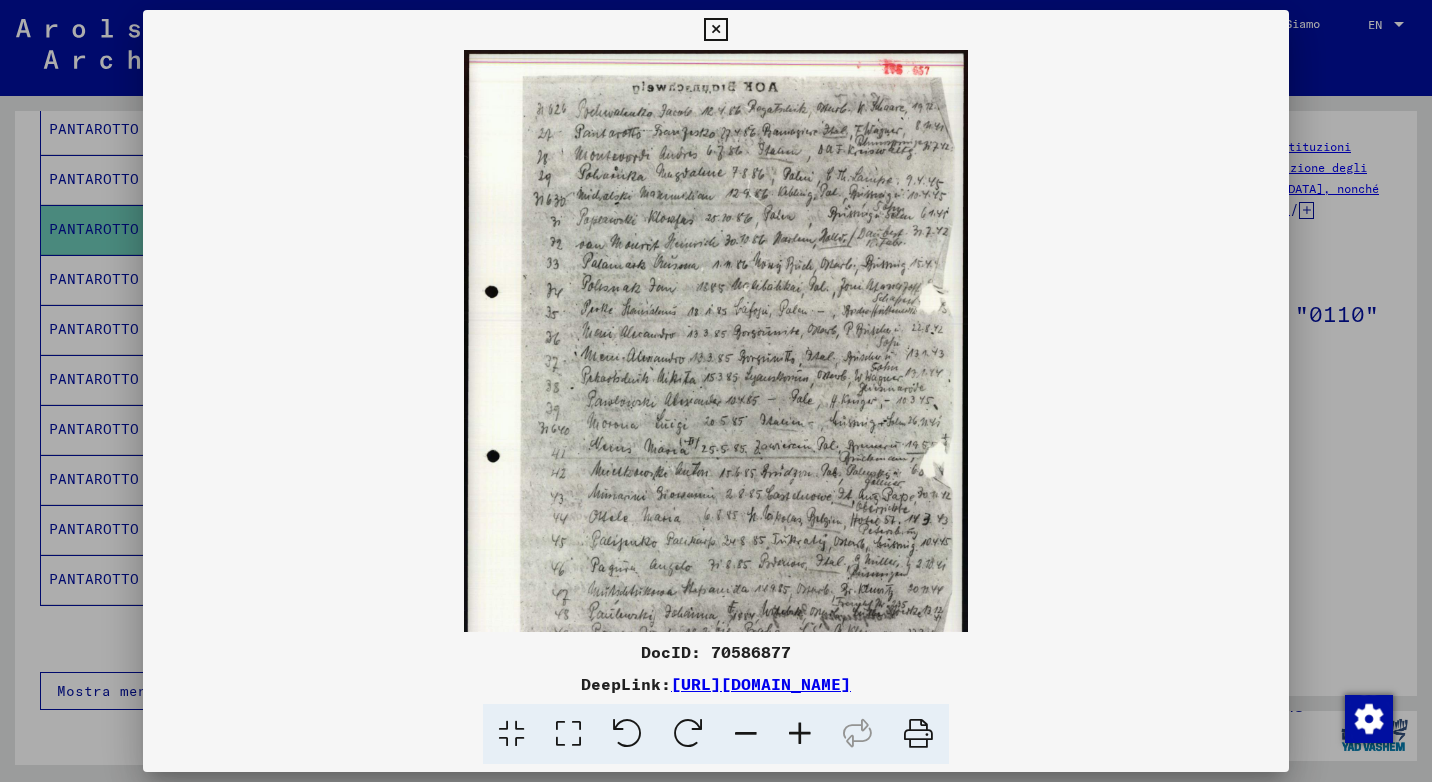 click at bounding box center (800, 734) 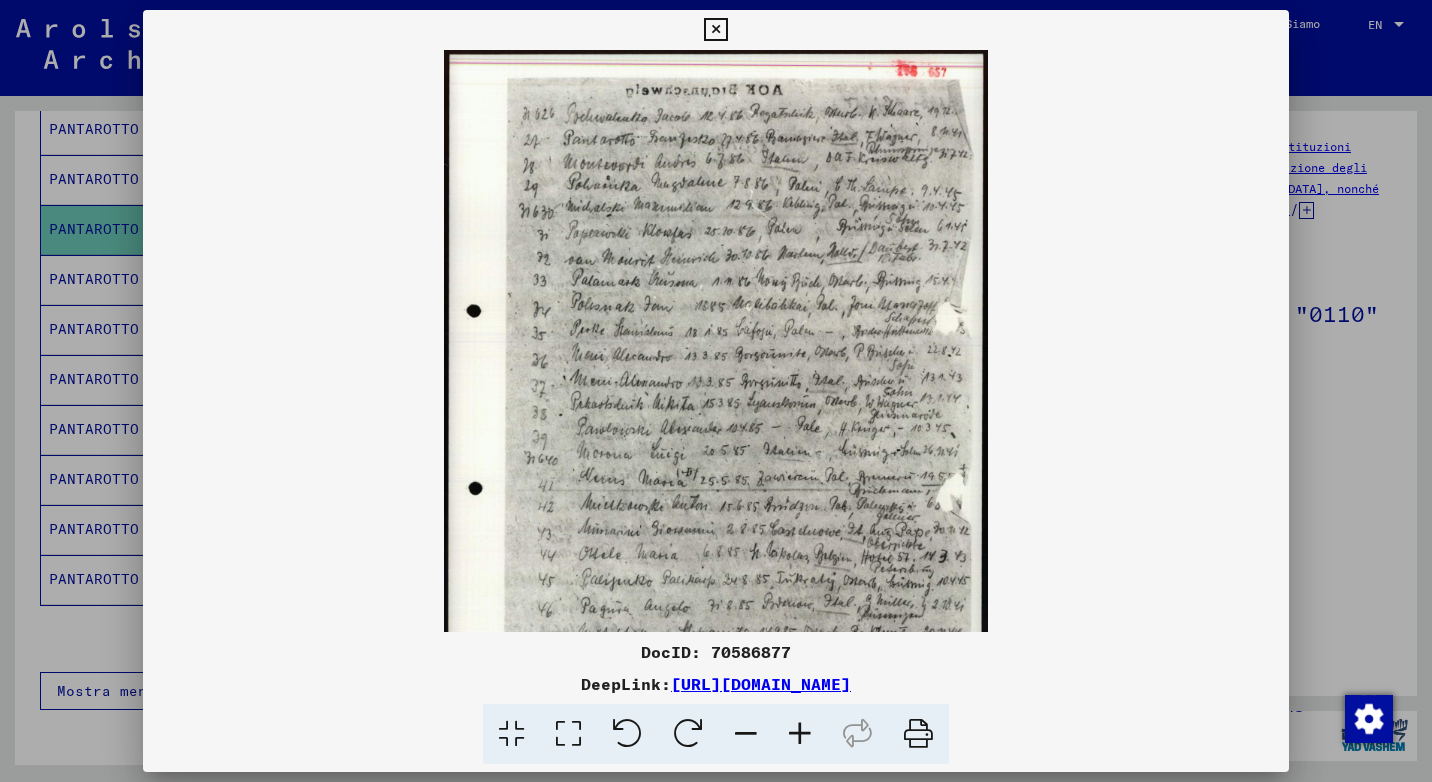 click at bounding box center (800, 734) 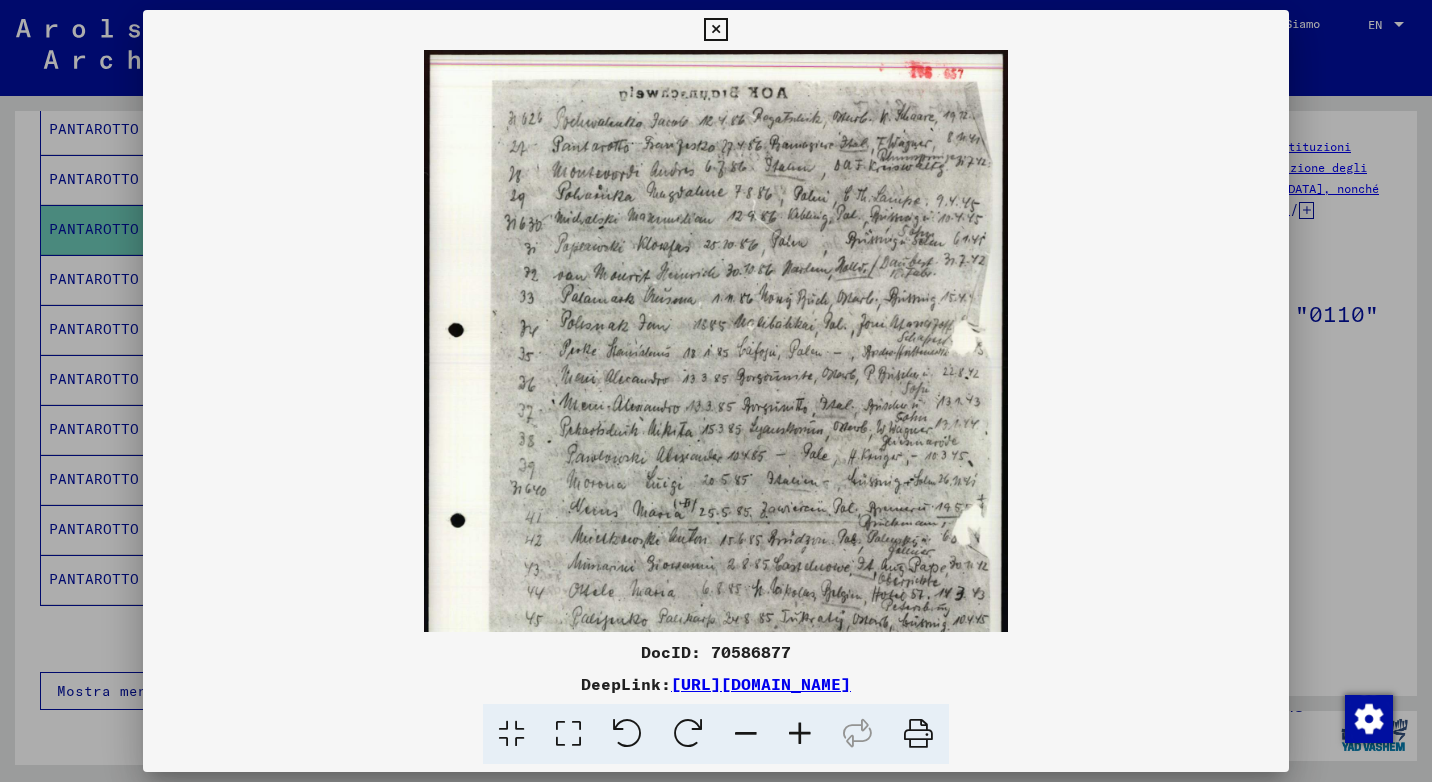 click at bounding box center [800, 734] 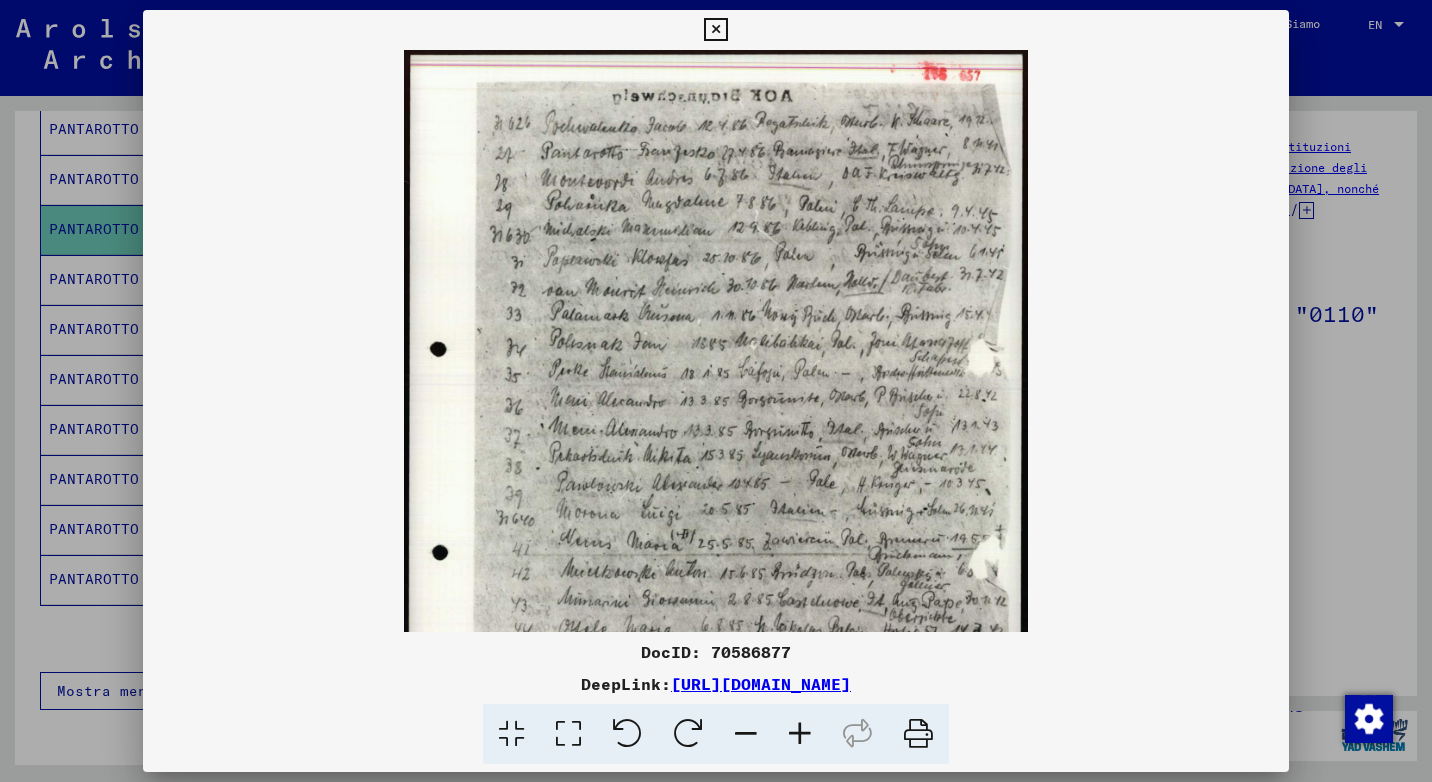 click at bounding box center (800, 734) 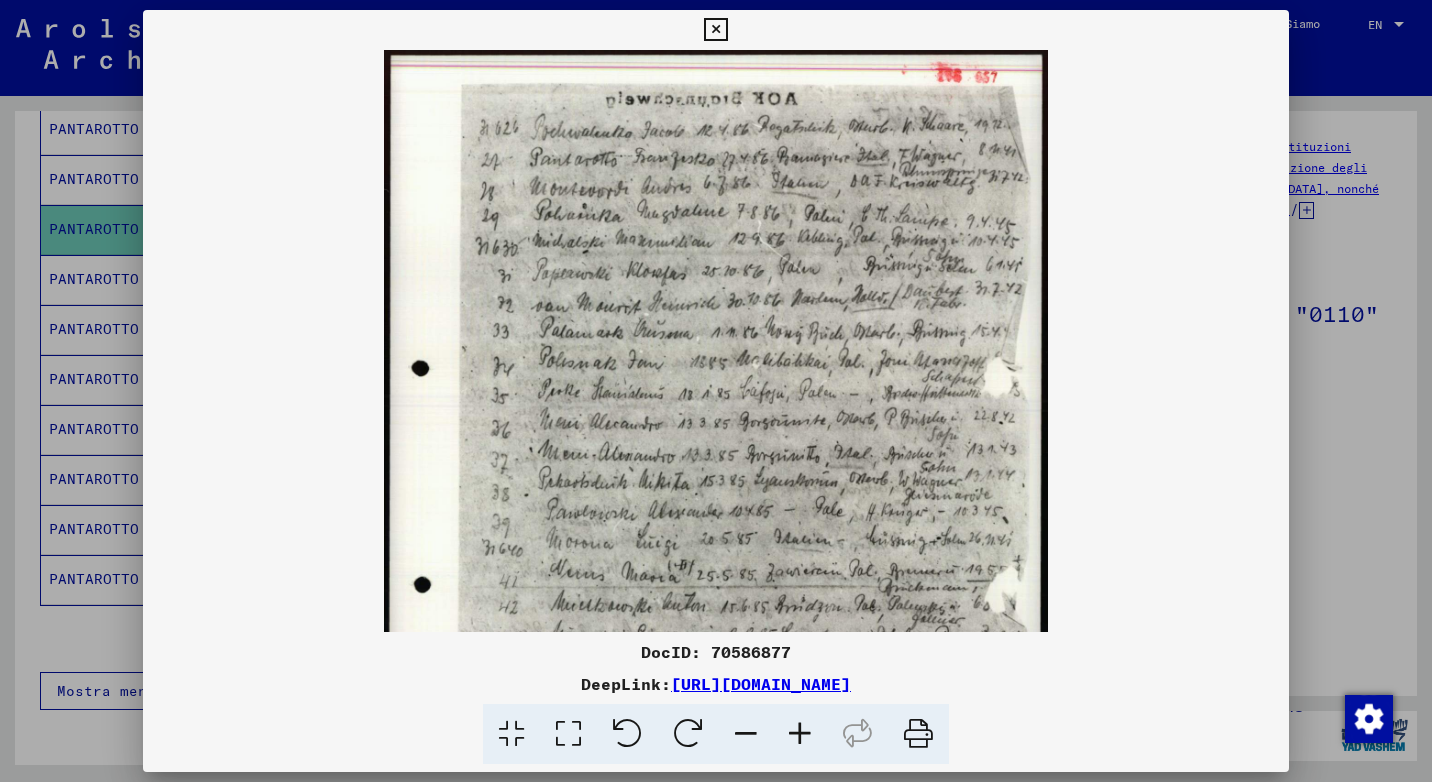 click at bounding box center [800, 734] 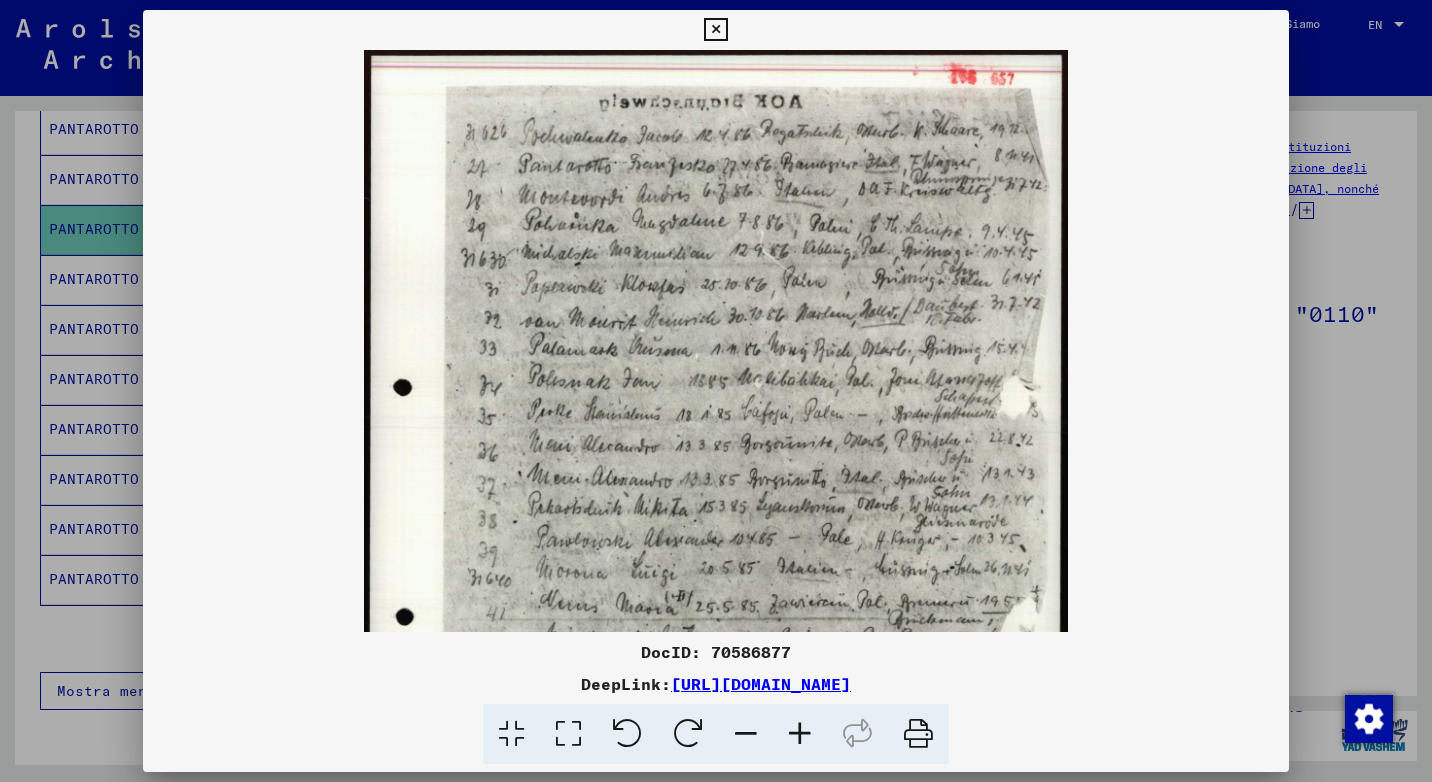 click at bounding box center (715, 30) 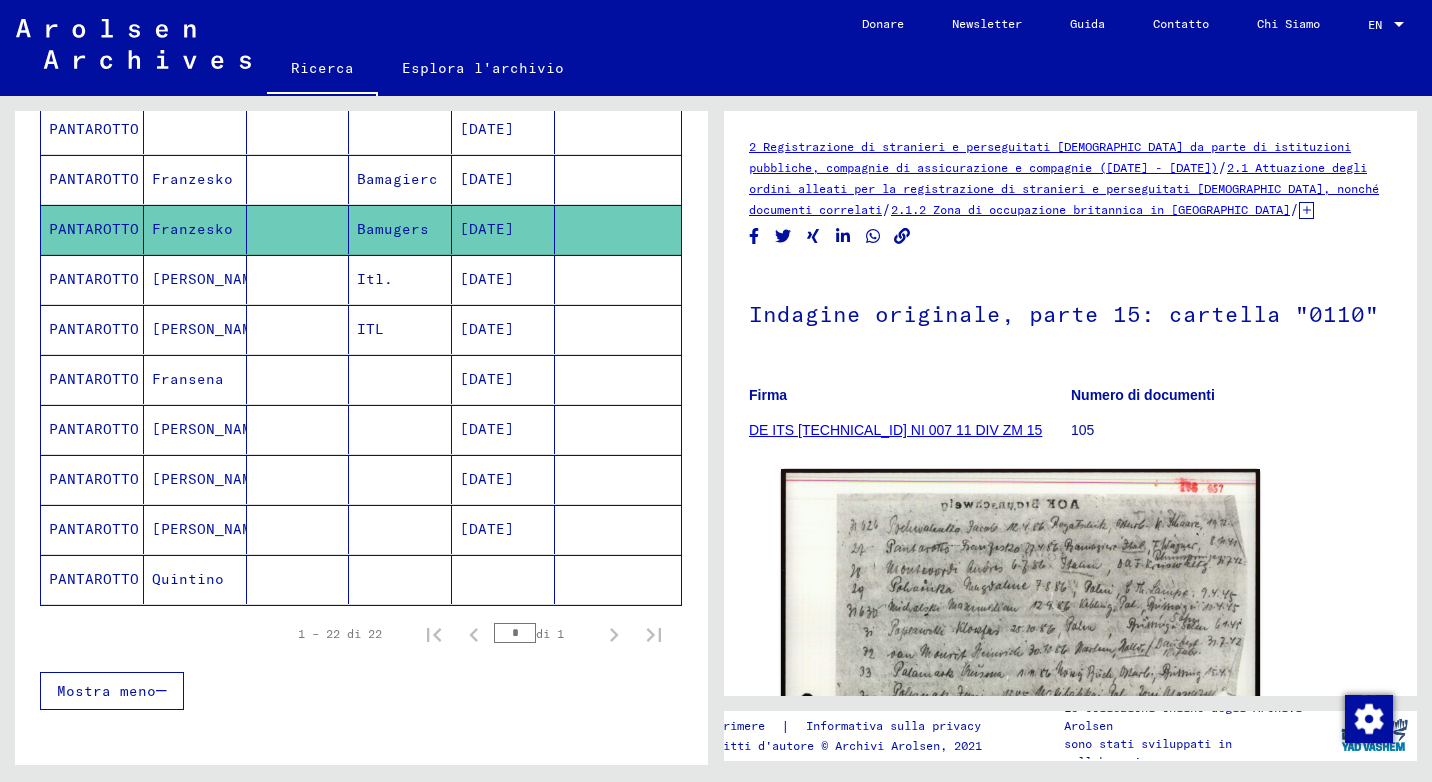 click on "Franzesko" at bounding box center (195, 229) 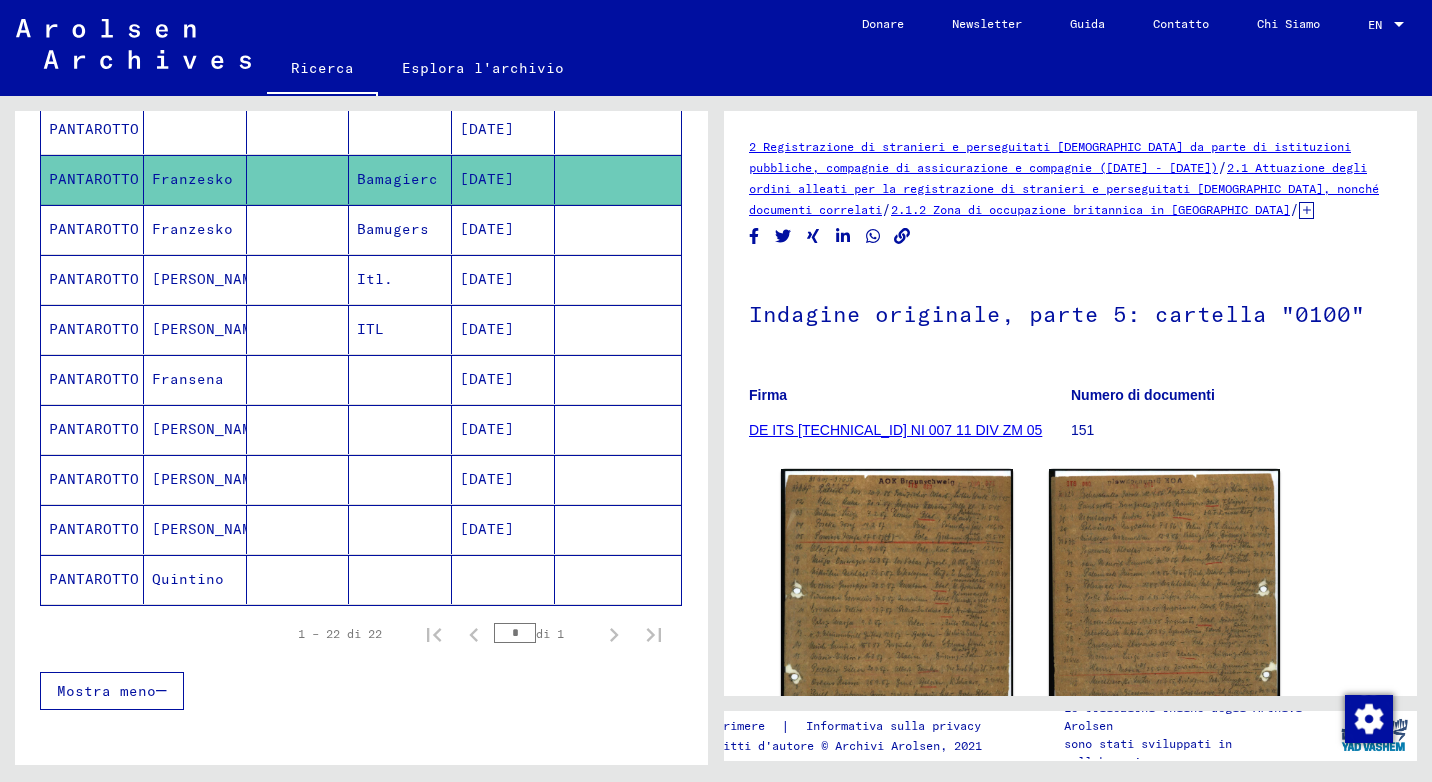 scroll, scrollTop: 0, scrollLeft: 0, axis: both 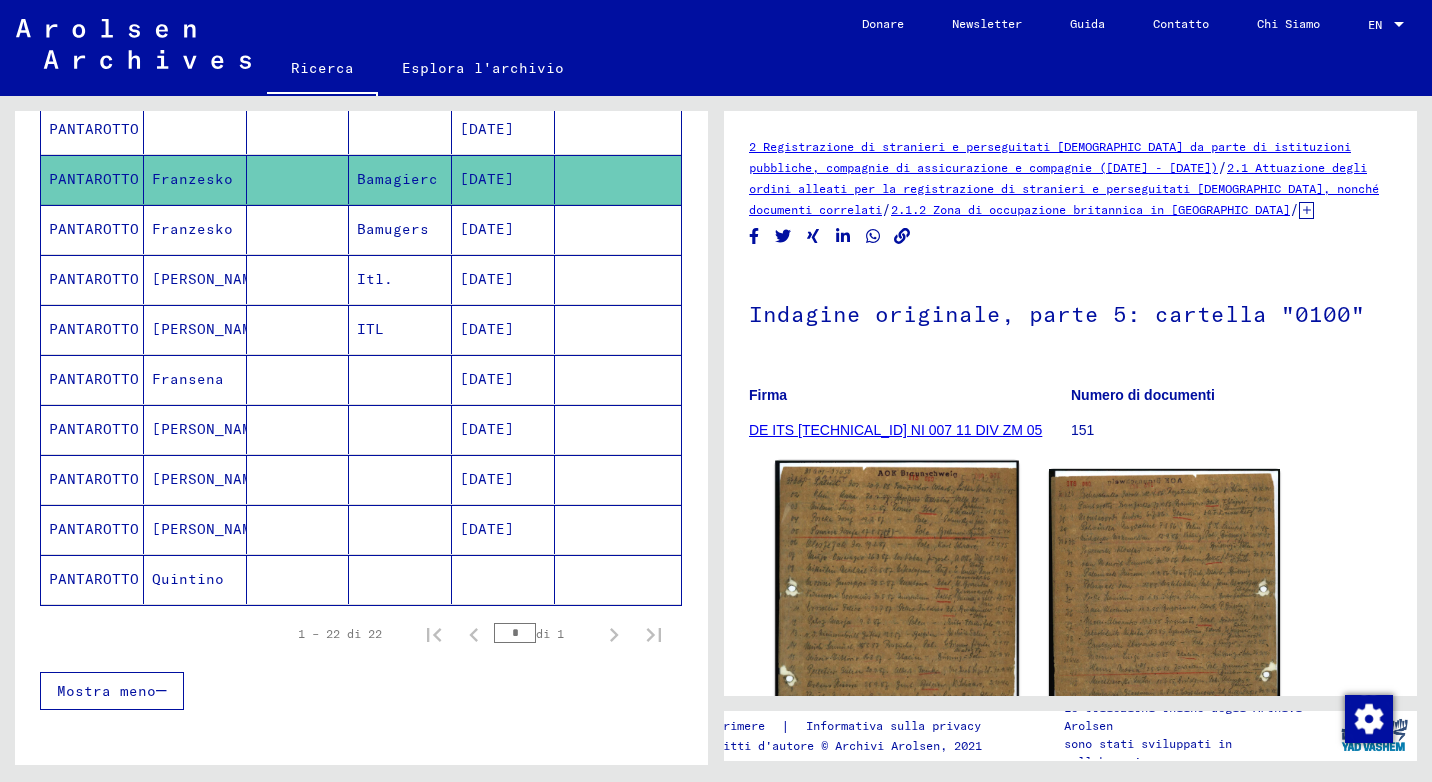 click 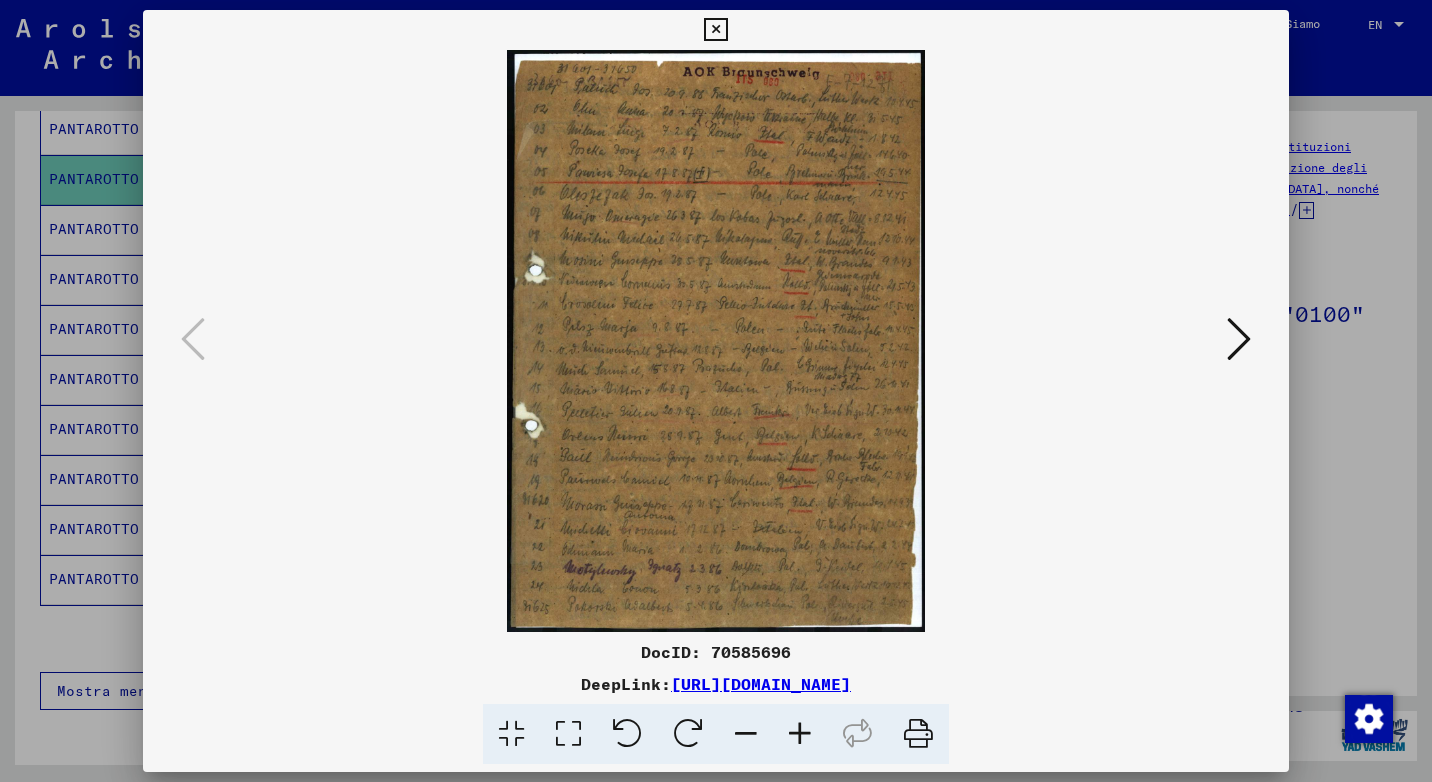 click at bounding box center (800, 734) 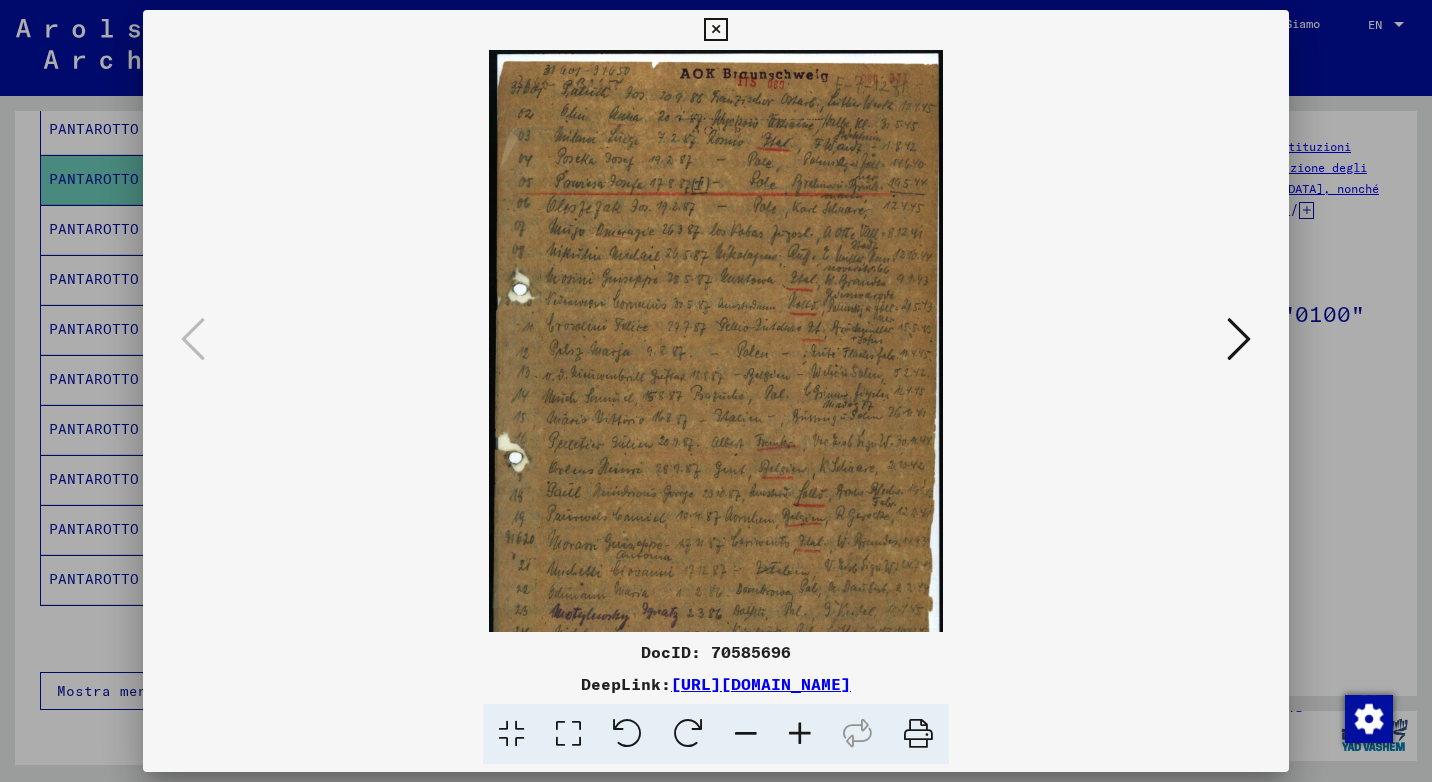 click at bounding box center [800, 734] 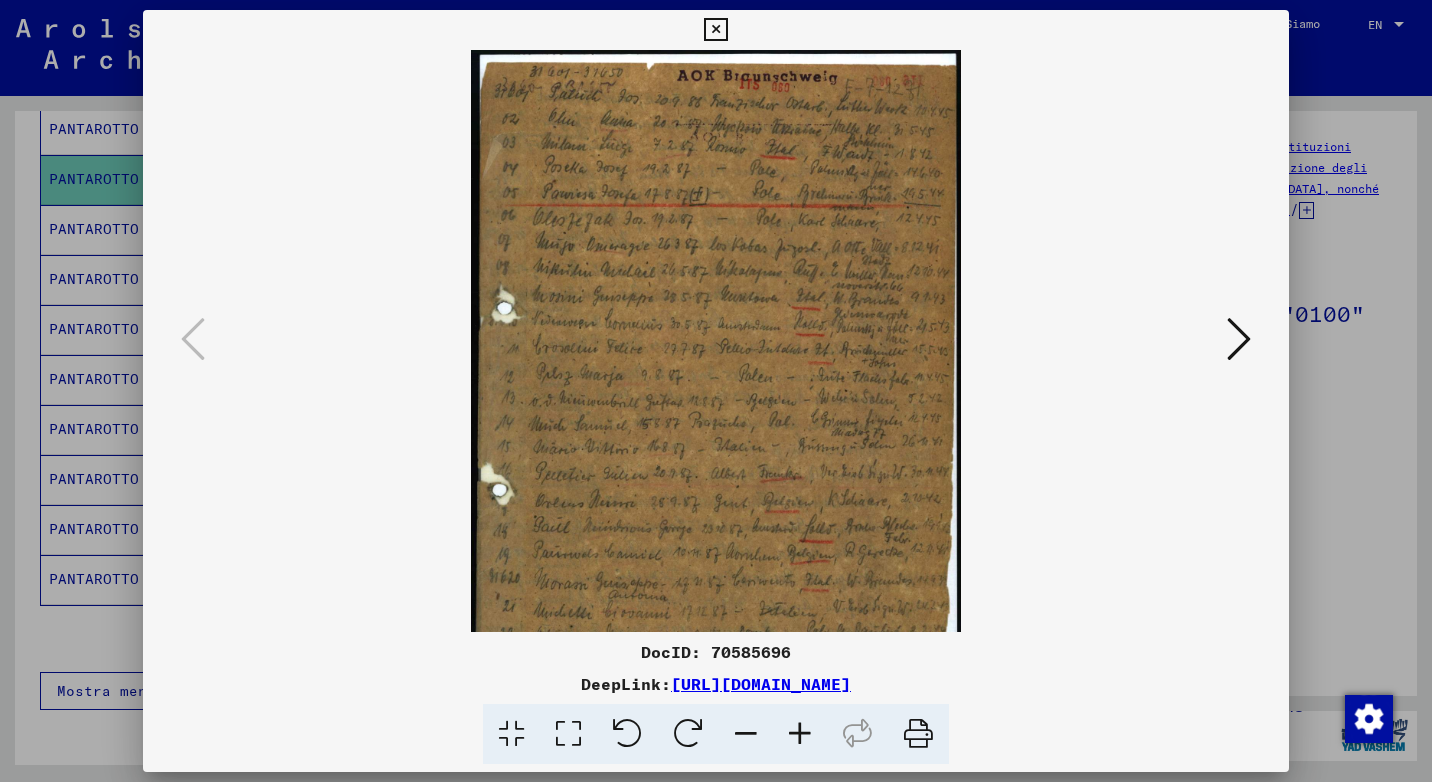 click at bounding box center (800, 734) 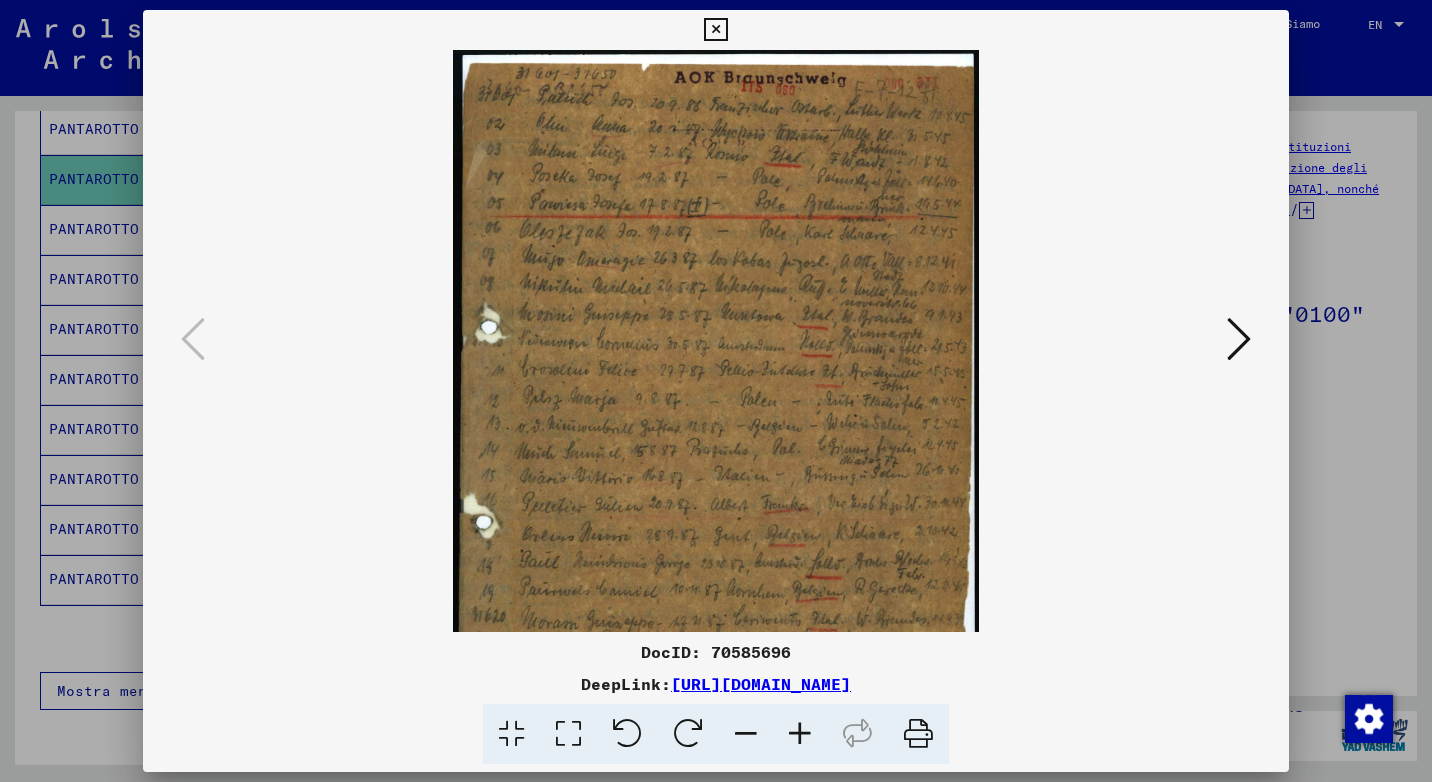 click at bounding box center (800, 734) 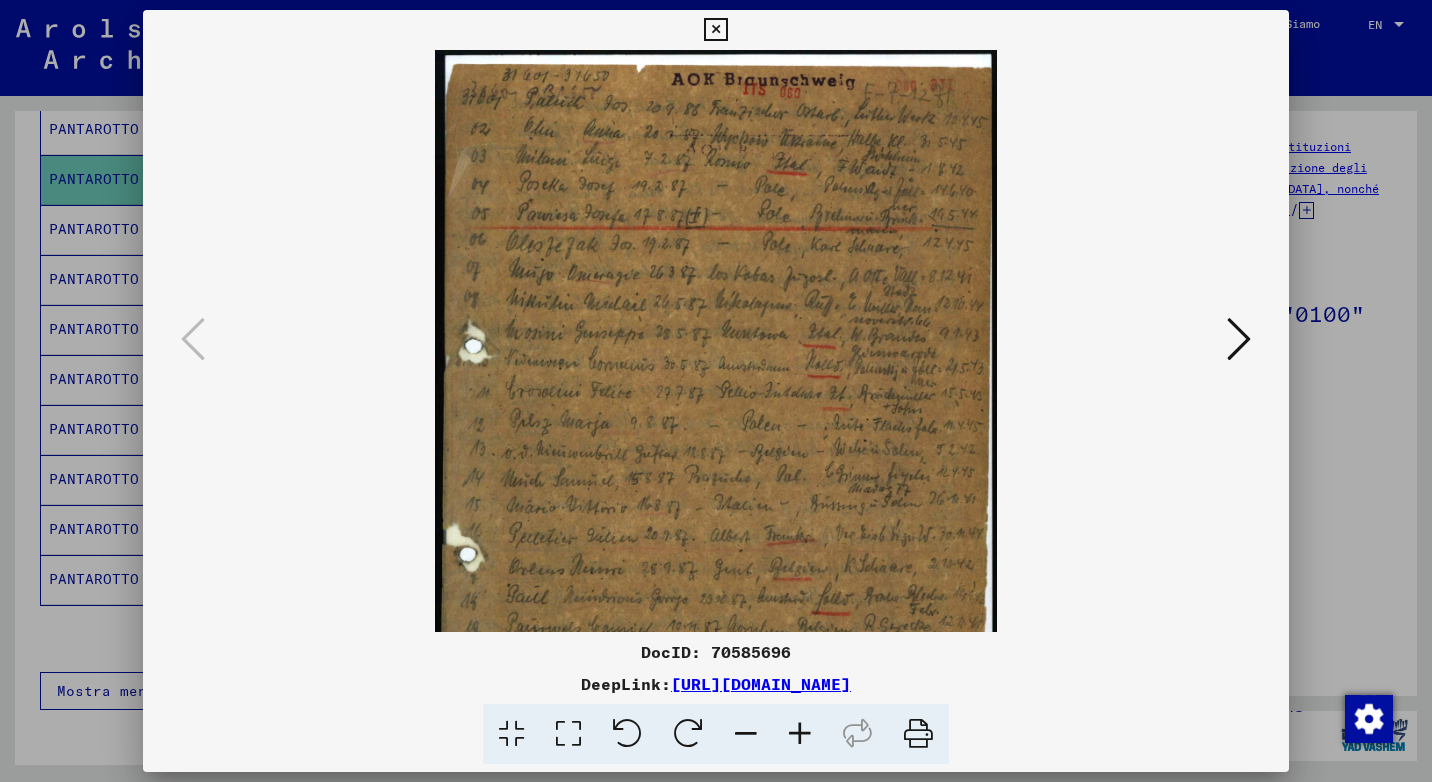 click at bounding box center [800, 734] 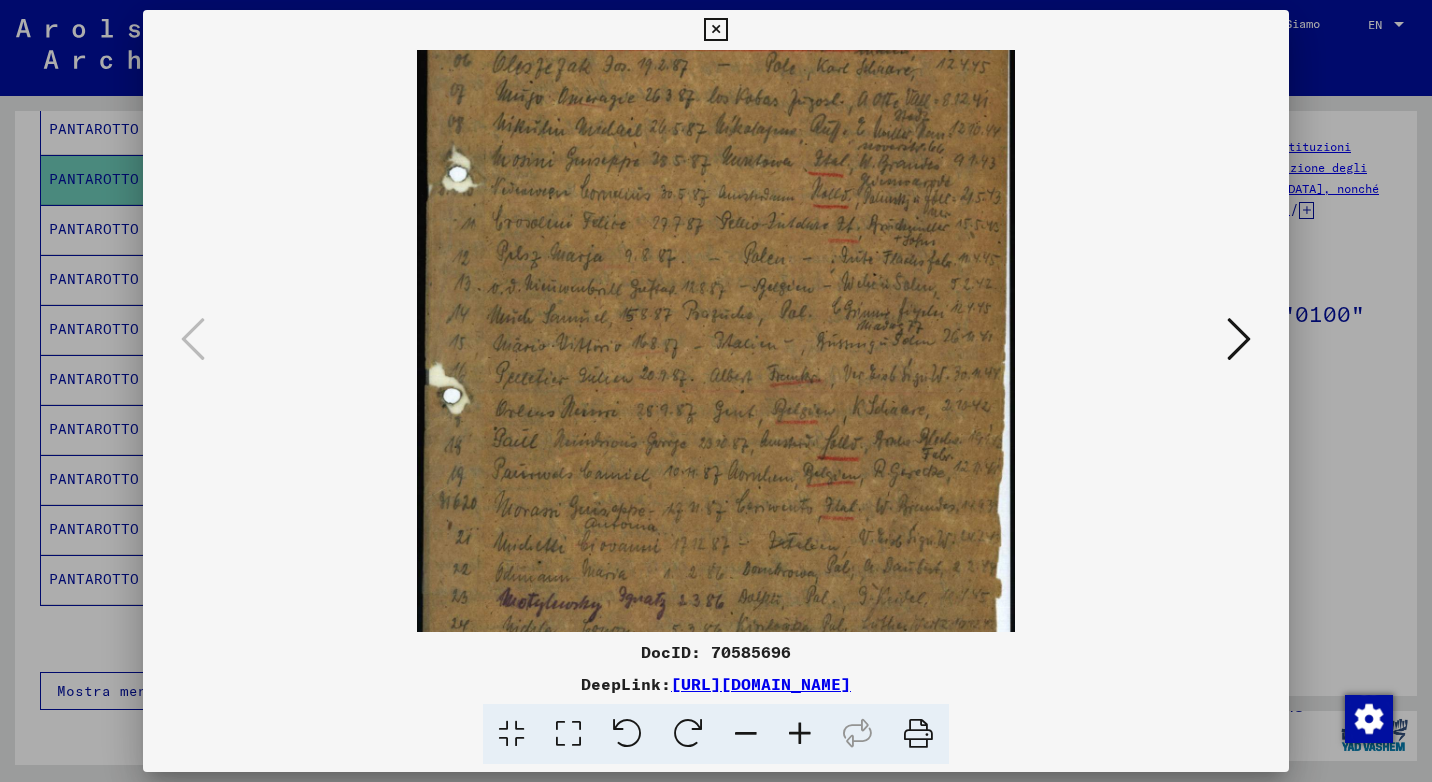 scroll, scrollTop: 223, scrollLeft: 0, axis: vertical 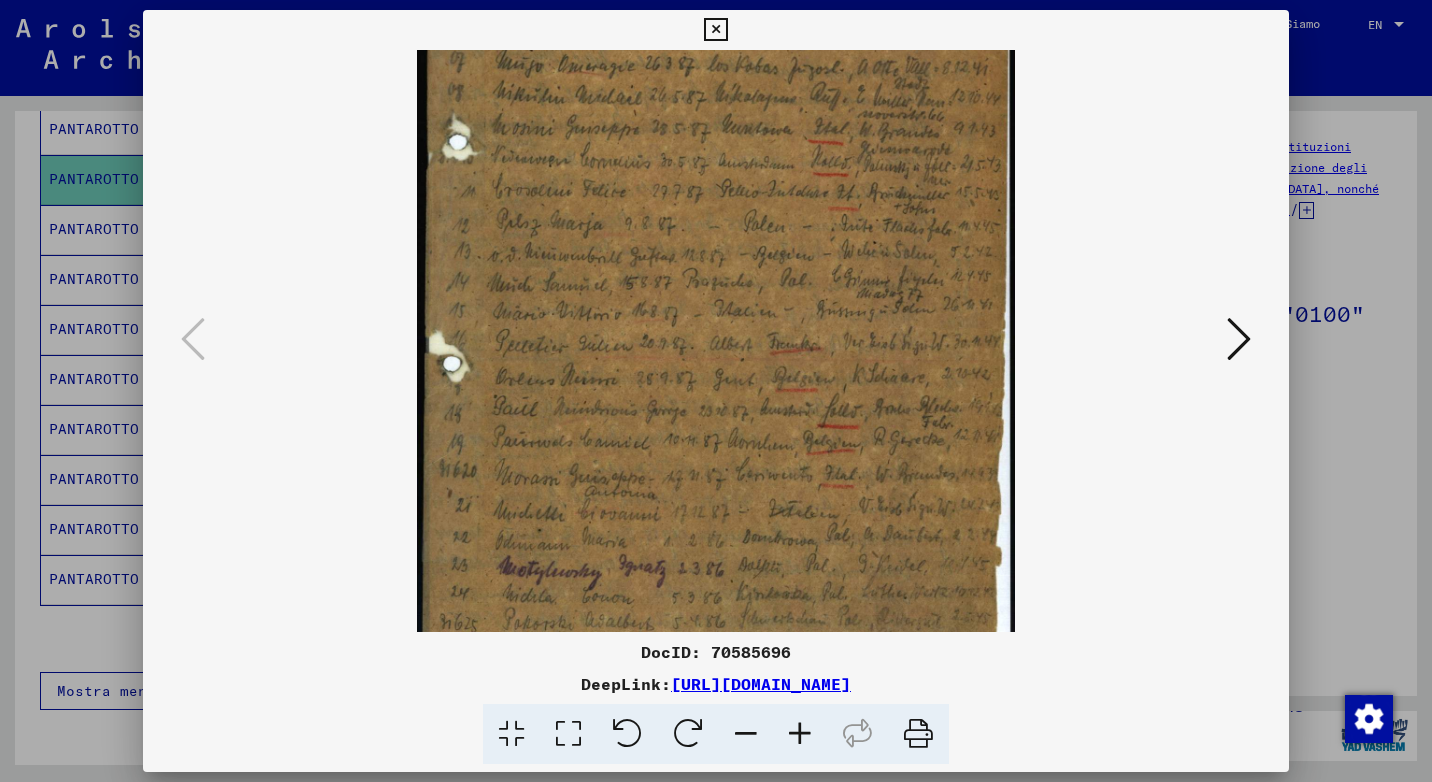 drag, startPoint x: 716, startPoint y: 561, endPoint x: 682, endPoint y: 338, distance: 225.57704 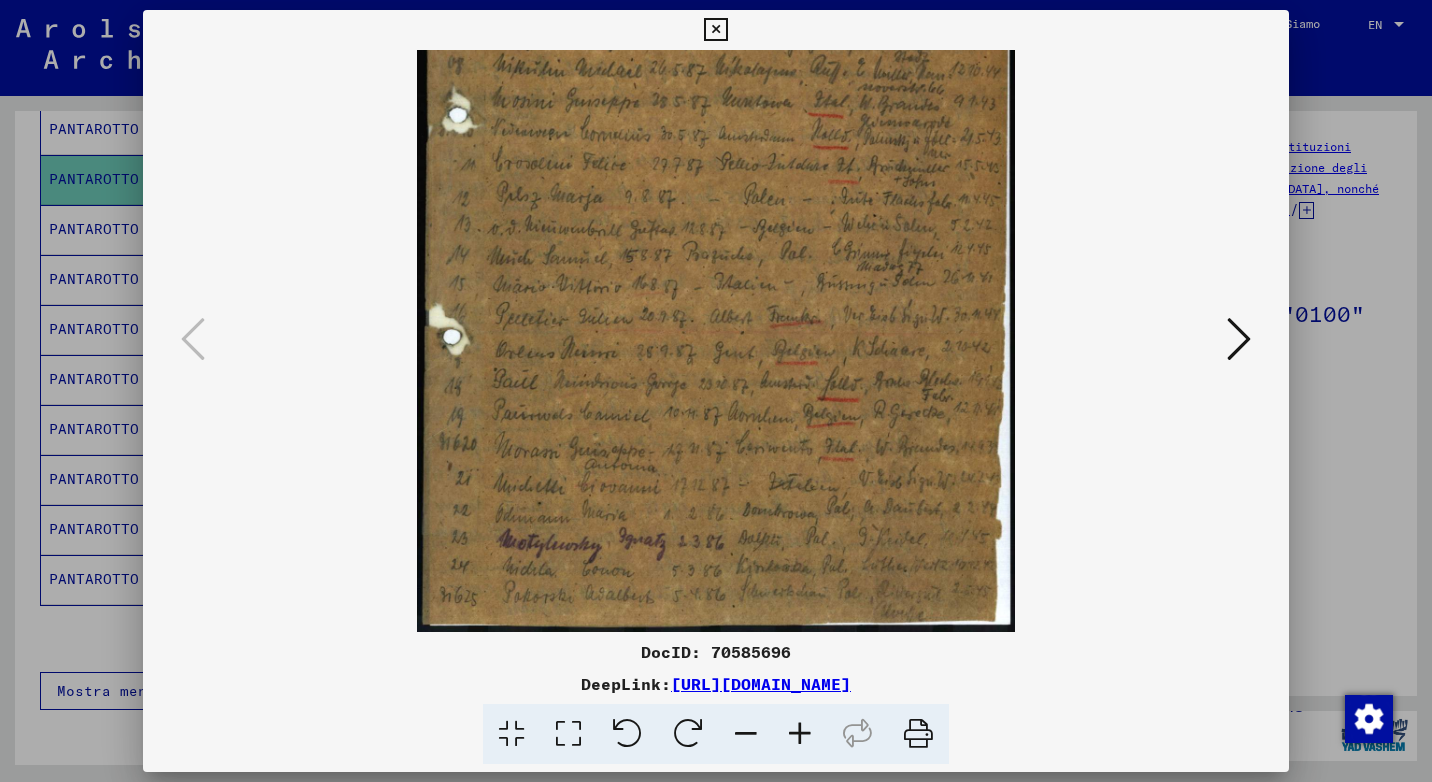 drag, startPoint x: 571, startPoint y: 522, endPoint x: 570, endPoint y: 449, distance: 73.00685 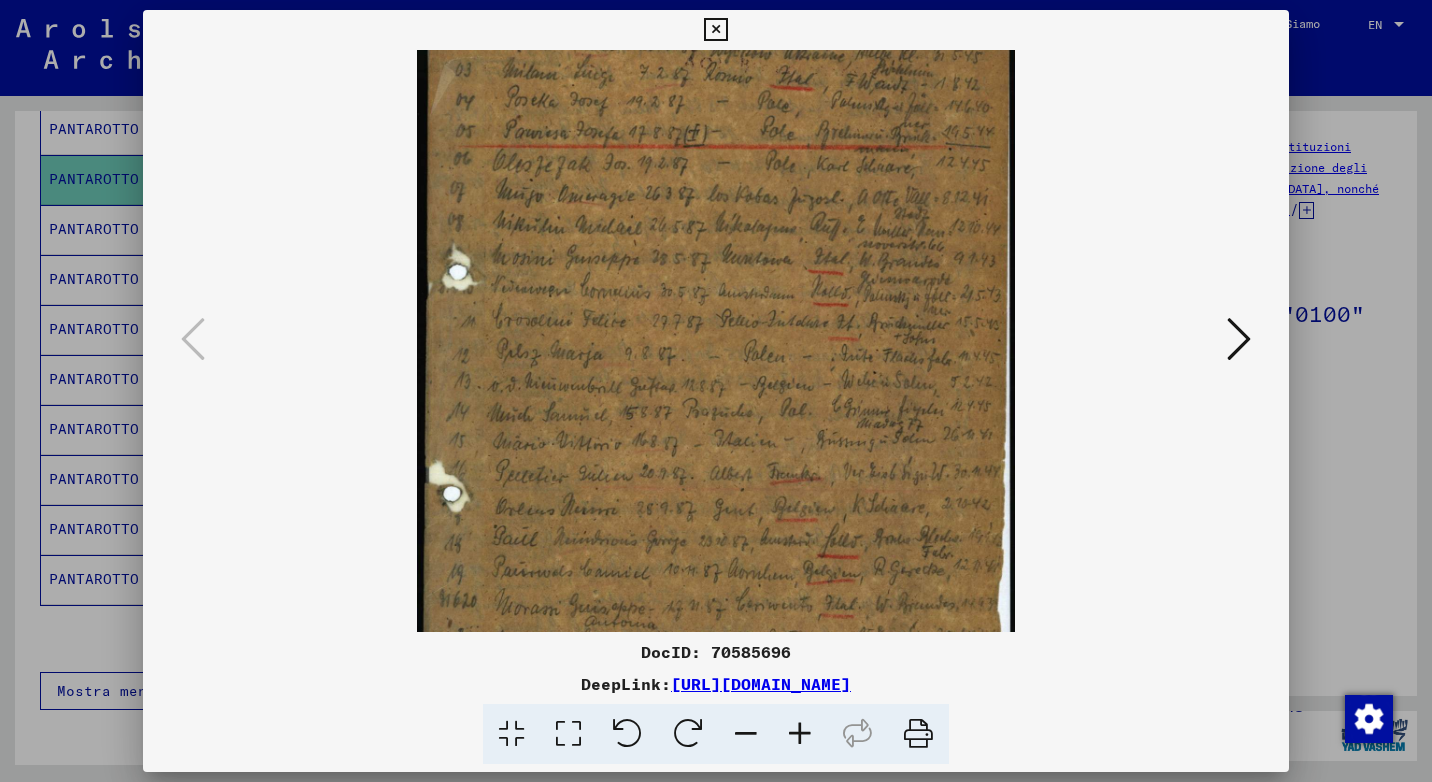 scroll, scrollTop: 0, scrollLeft: 0, axis: both 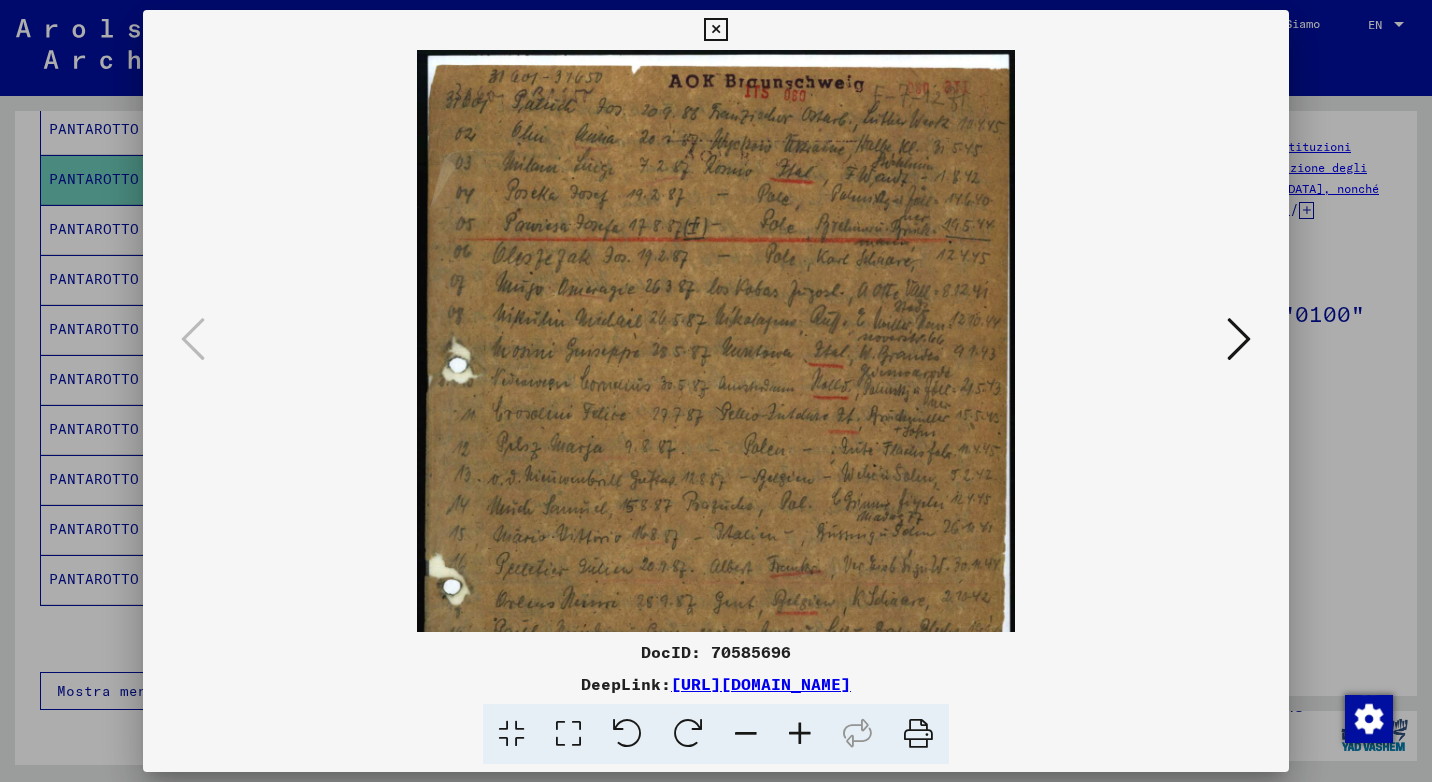 drag, startPoint x: 597, startPoint y: 320, endPoint x: 555, endPoint y: 569, distance: 252.51732 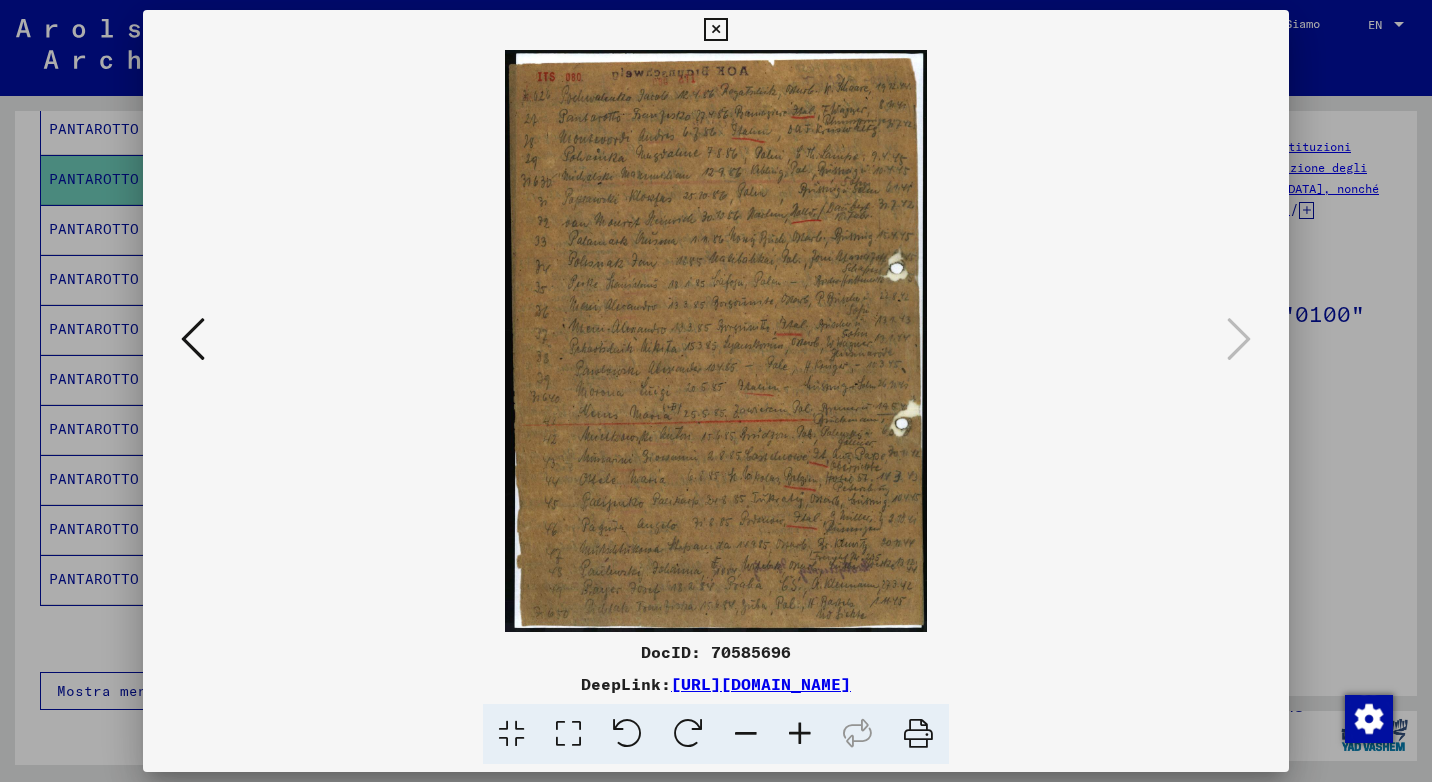 click at bounding box center [800, 734] 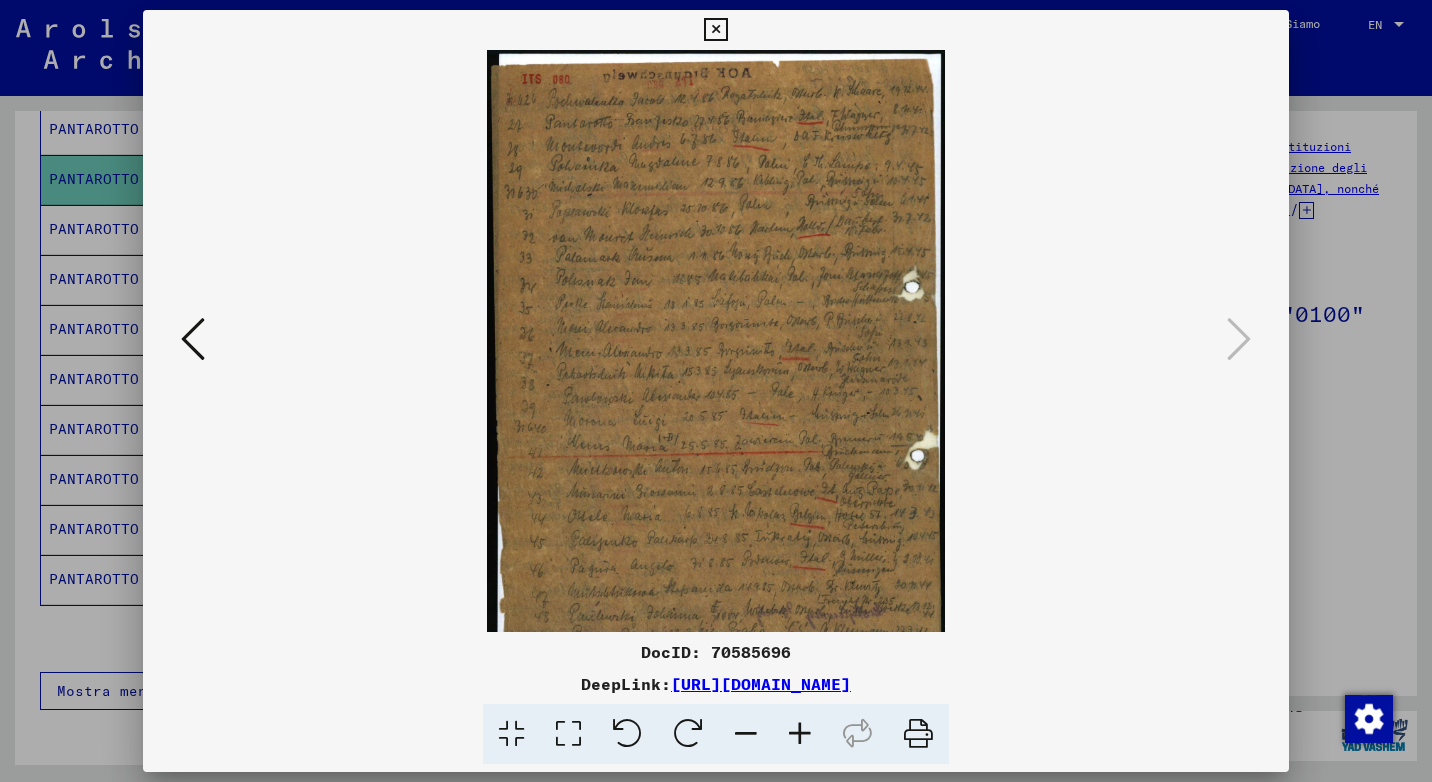 click at bounding box center (800, 734) 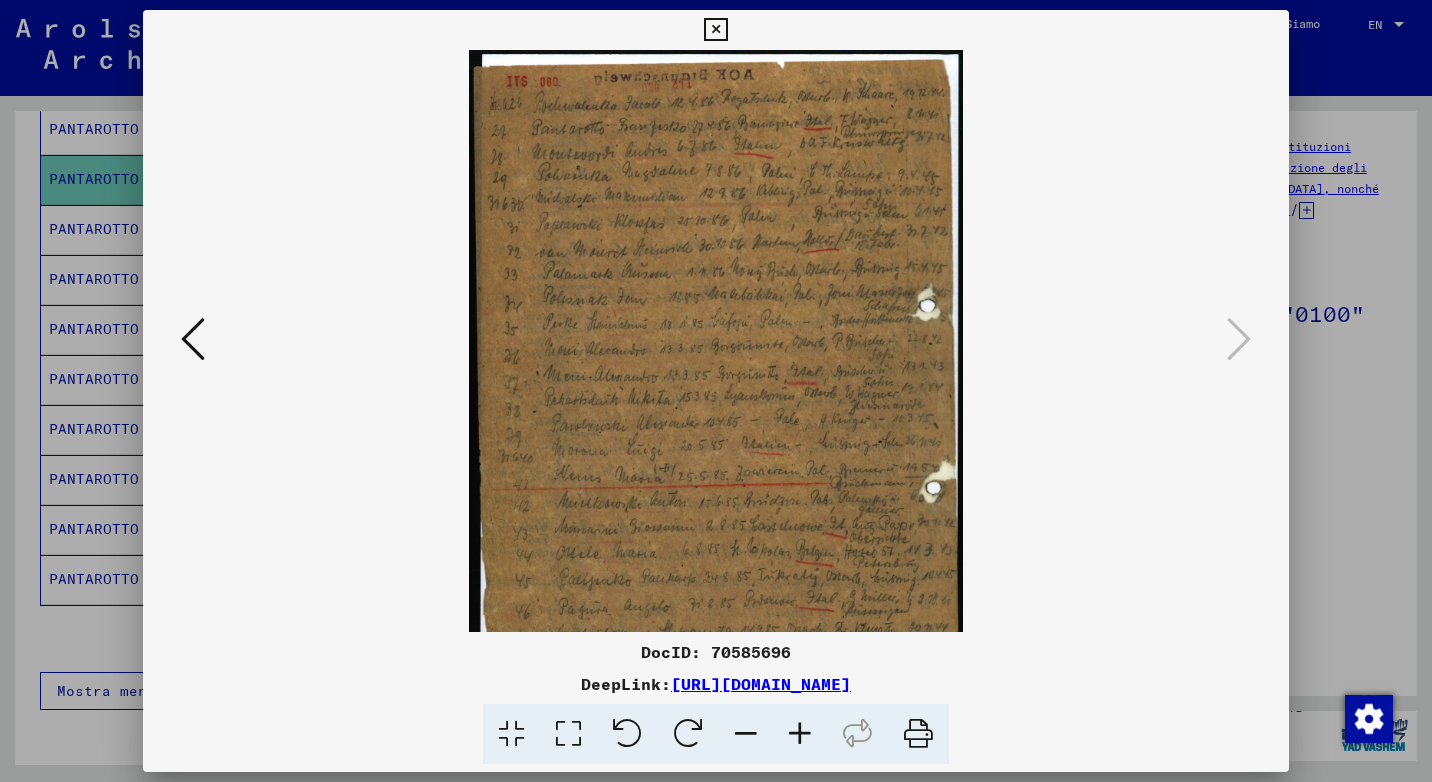 click at bounding box center (800, 734) 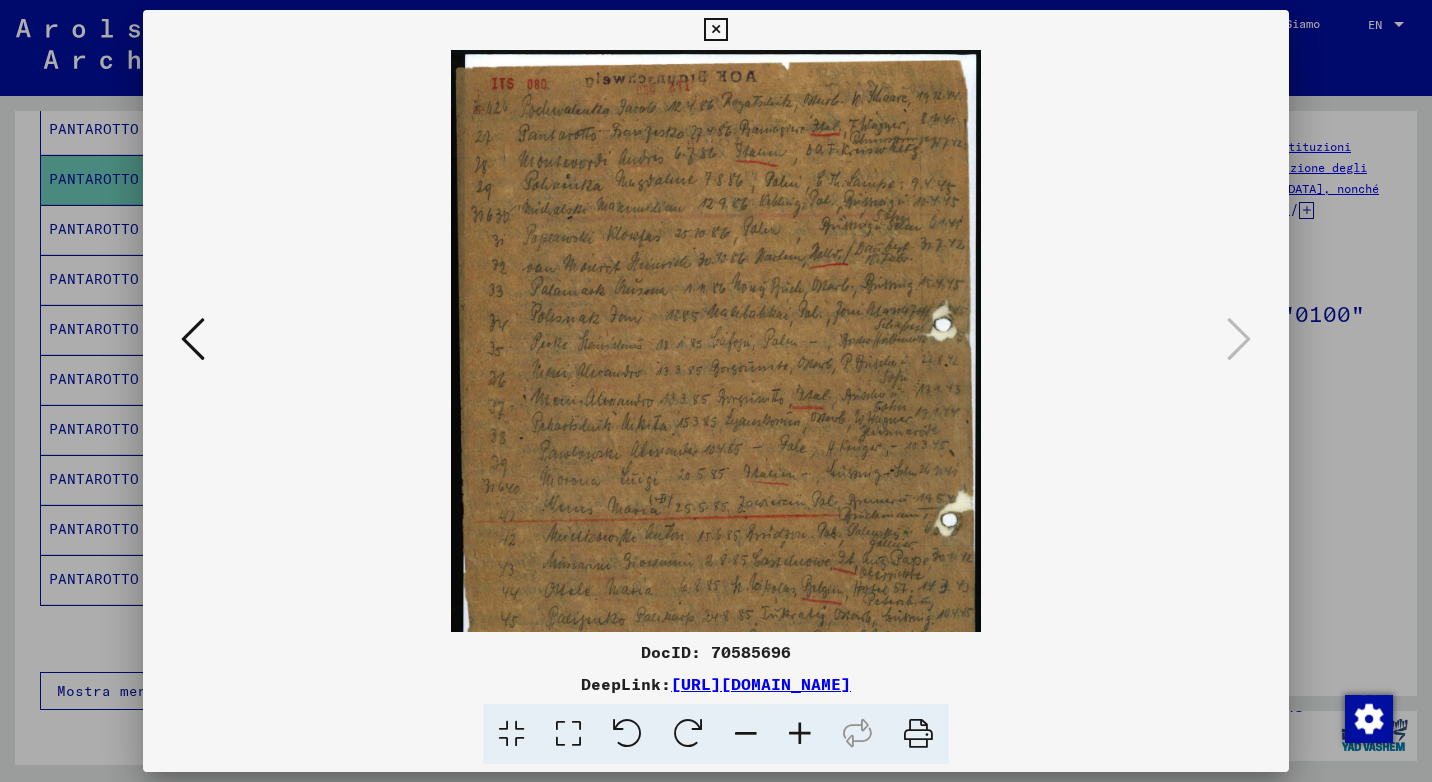 click at bounding box center [800, 734] 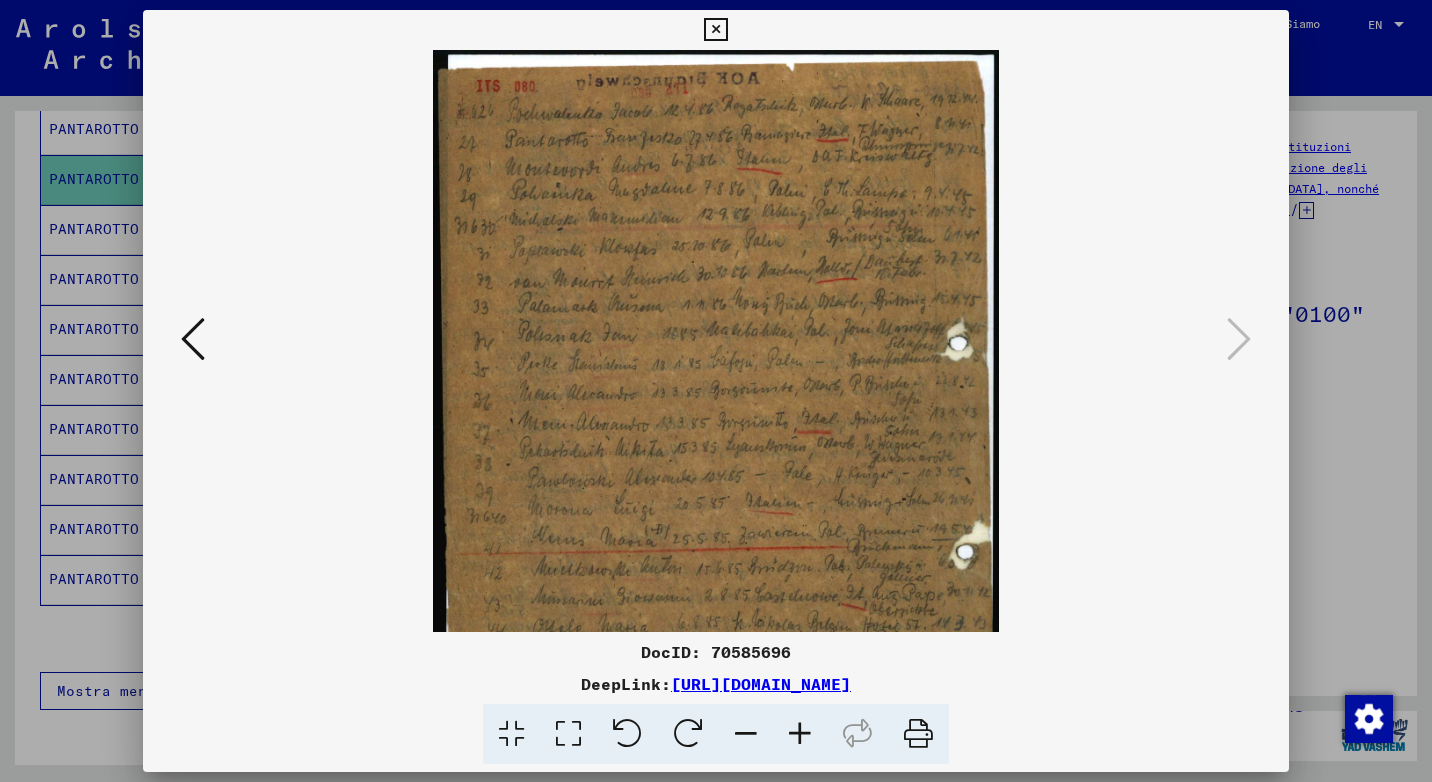 click at bounding box center (715, 30) 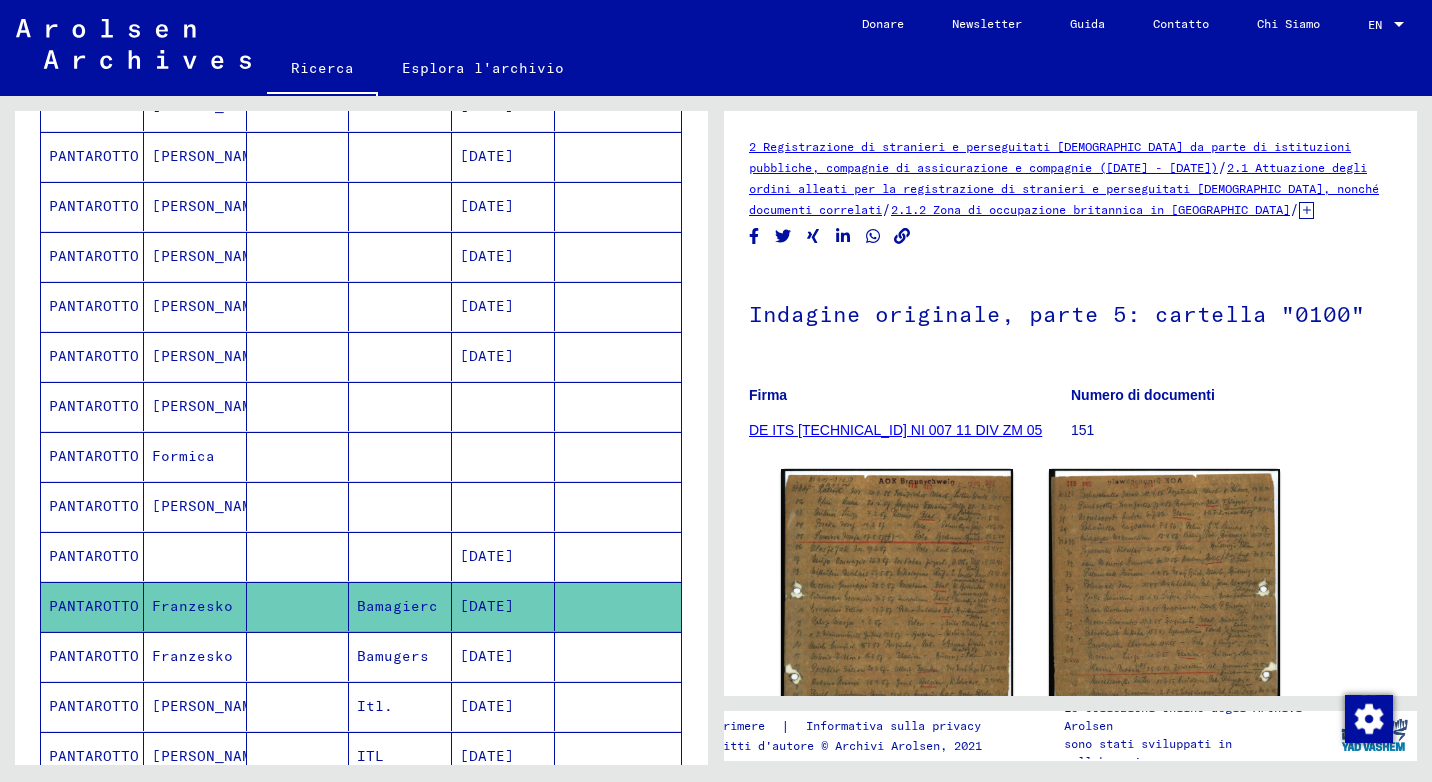 scroll, scrollTop: 600, scrollLeft: 0, axis: vertical 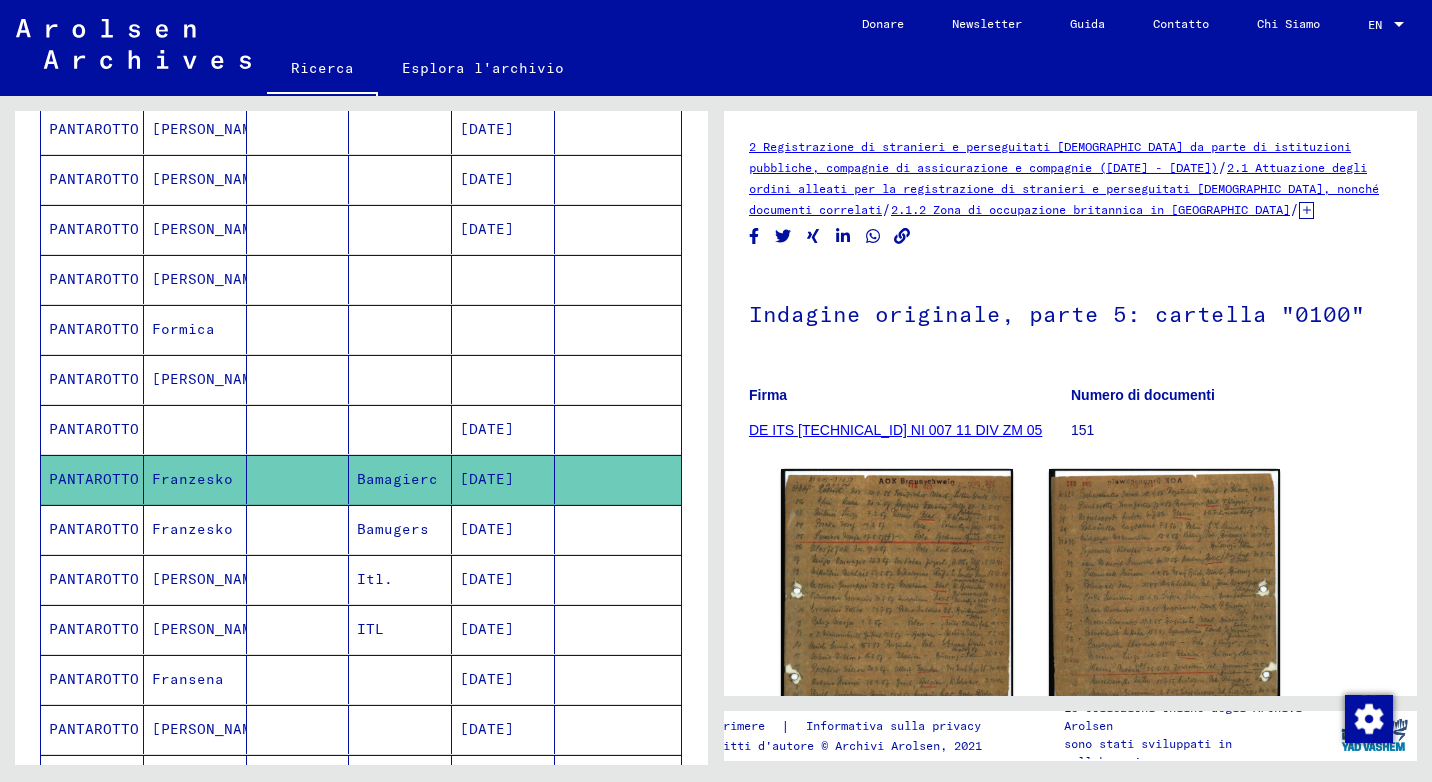 click on "Umberto" at bounding box center (195, 629) 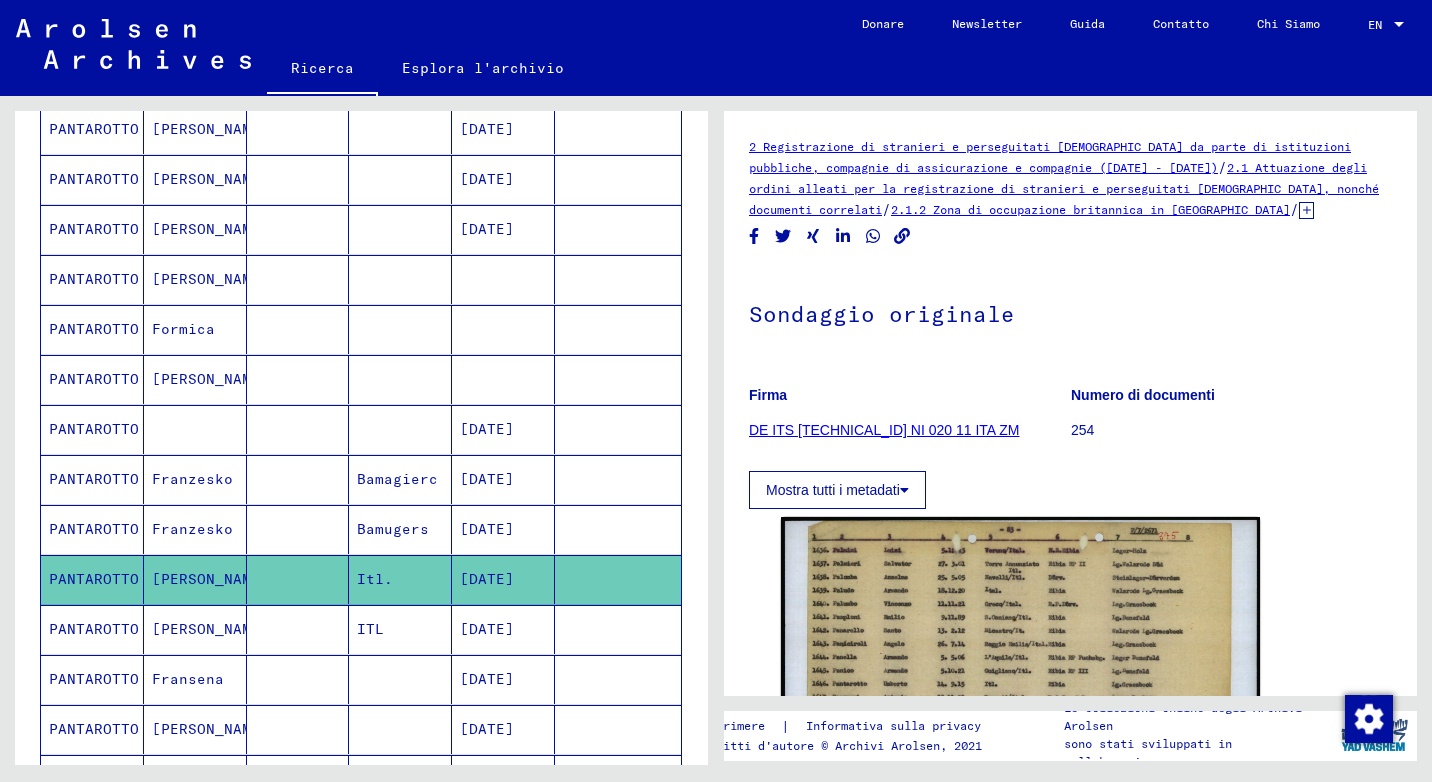 scroll, scrollTop: 0, scrollLeft: 0, axis: both 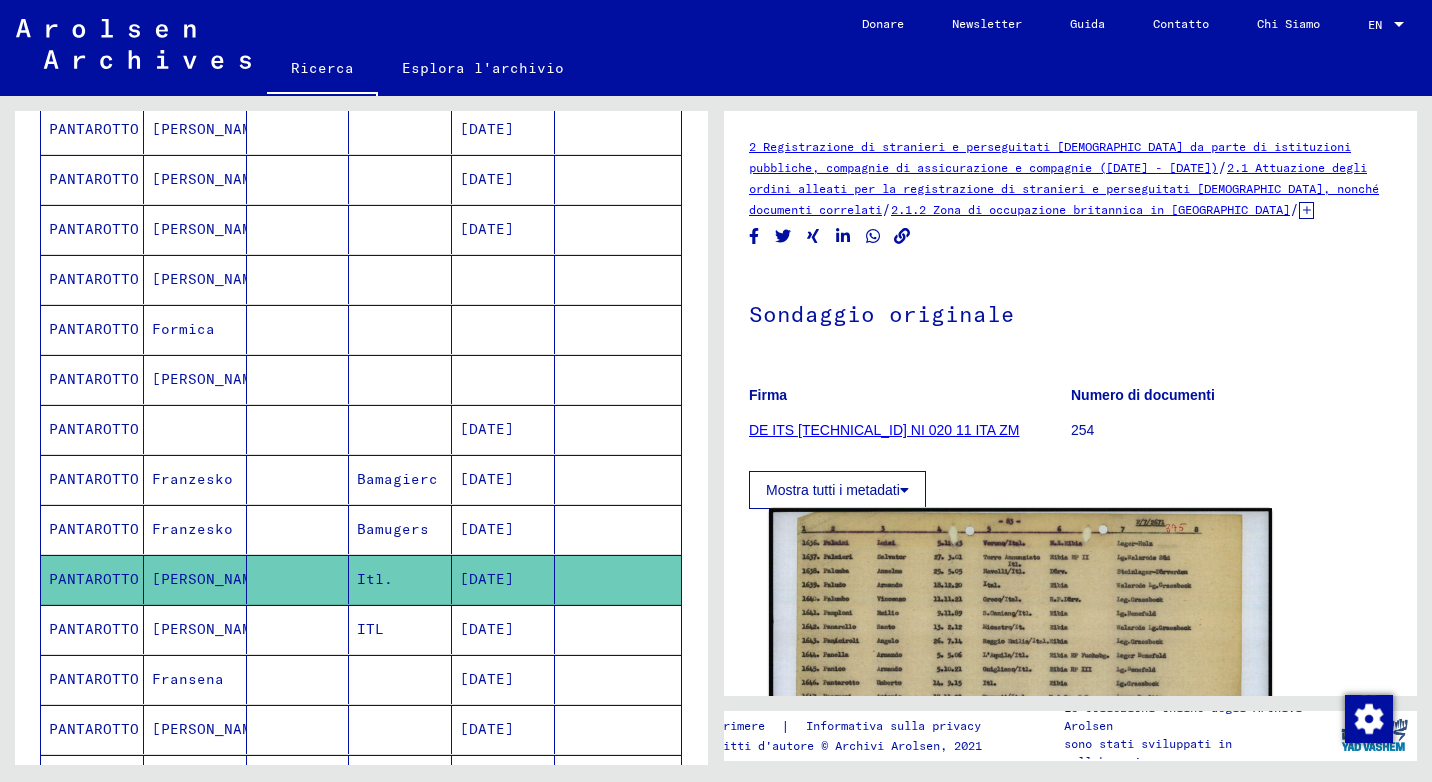 click 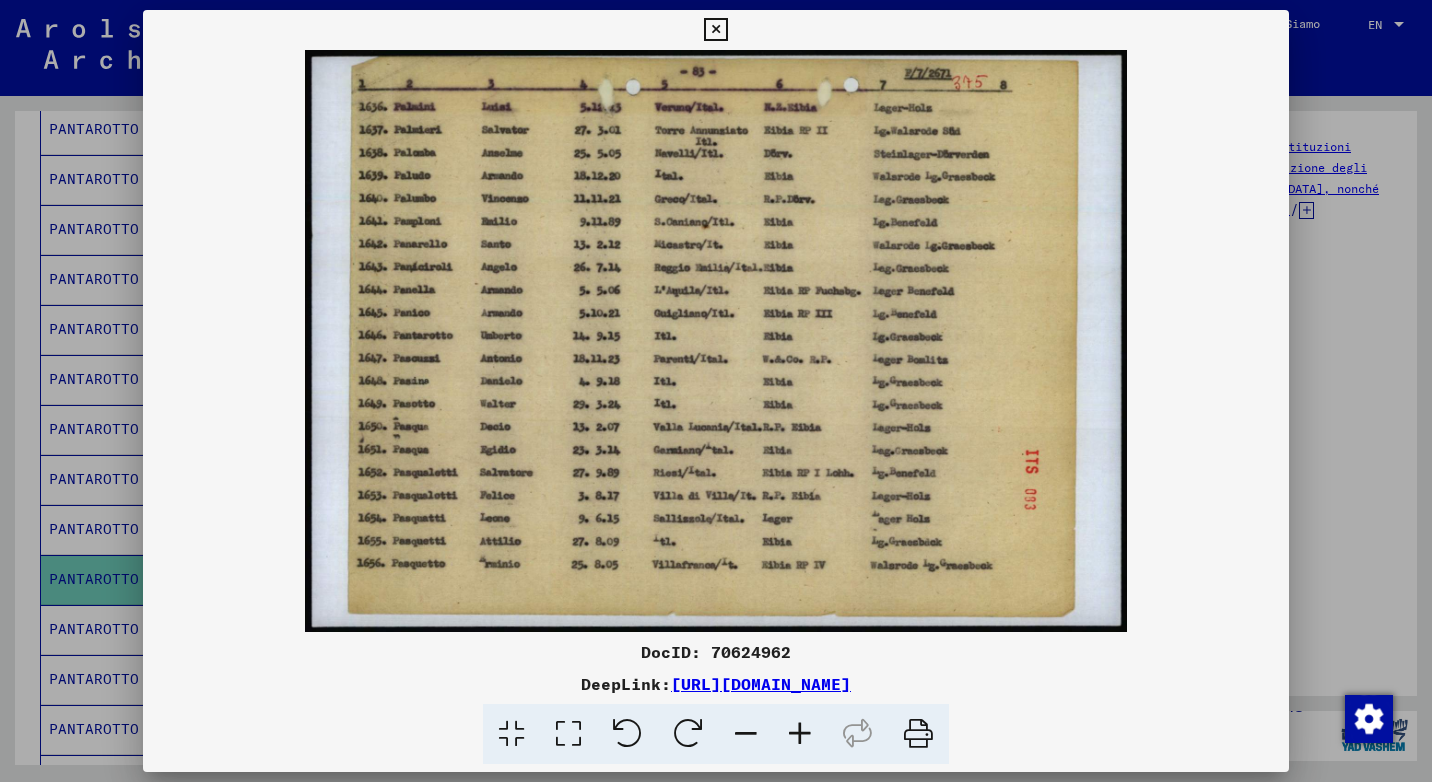 click at bounding box center (800, 734) 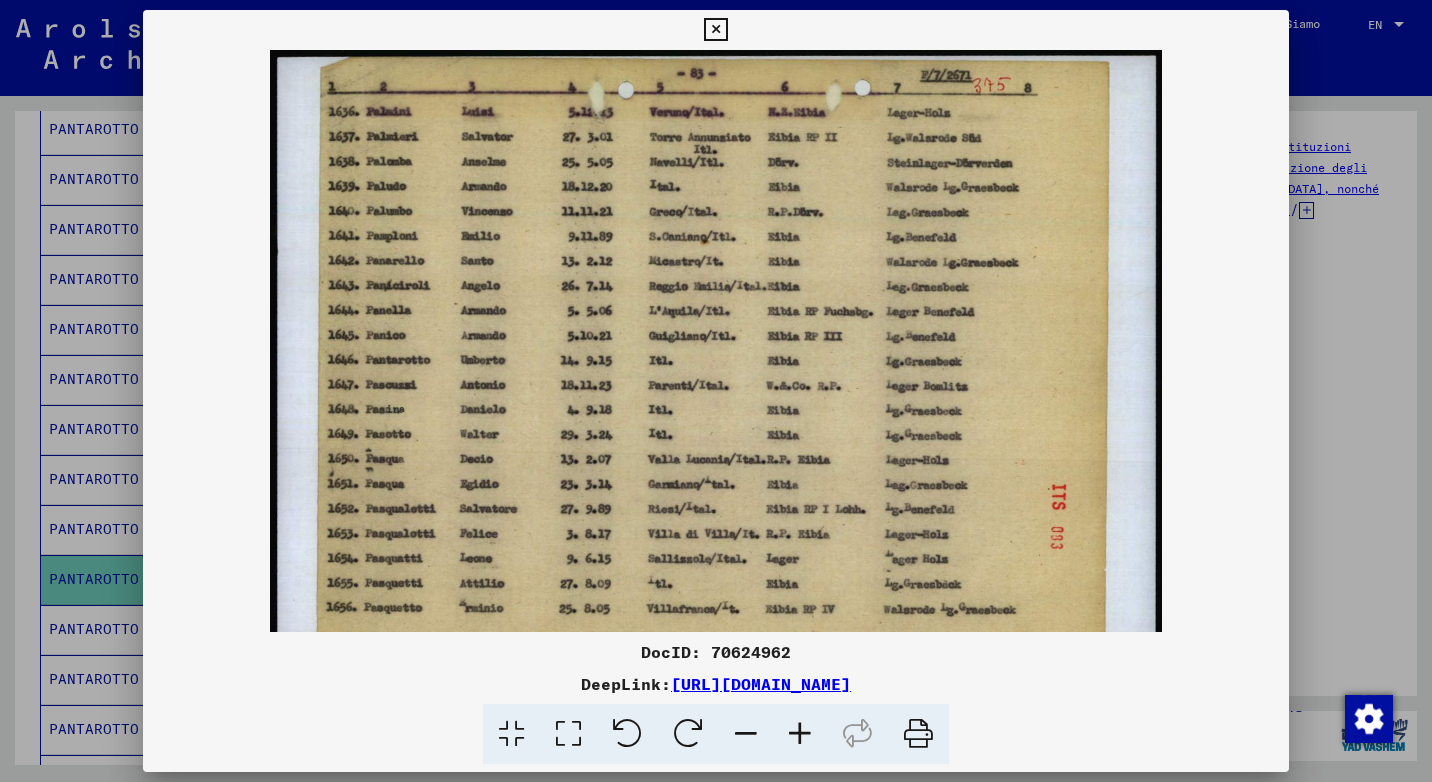 click at bounding box center [800, 734] 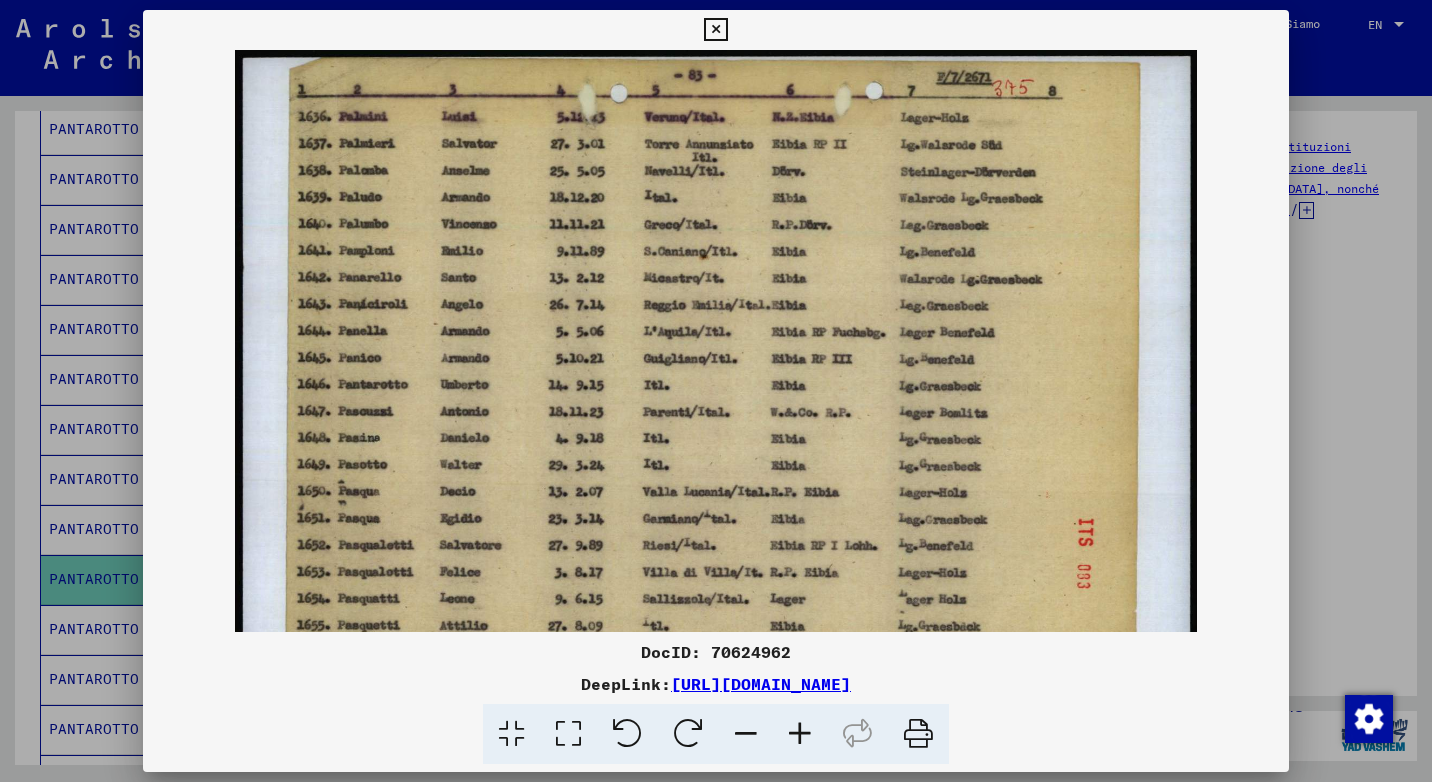 click at bounding box center (715, 30) 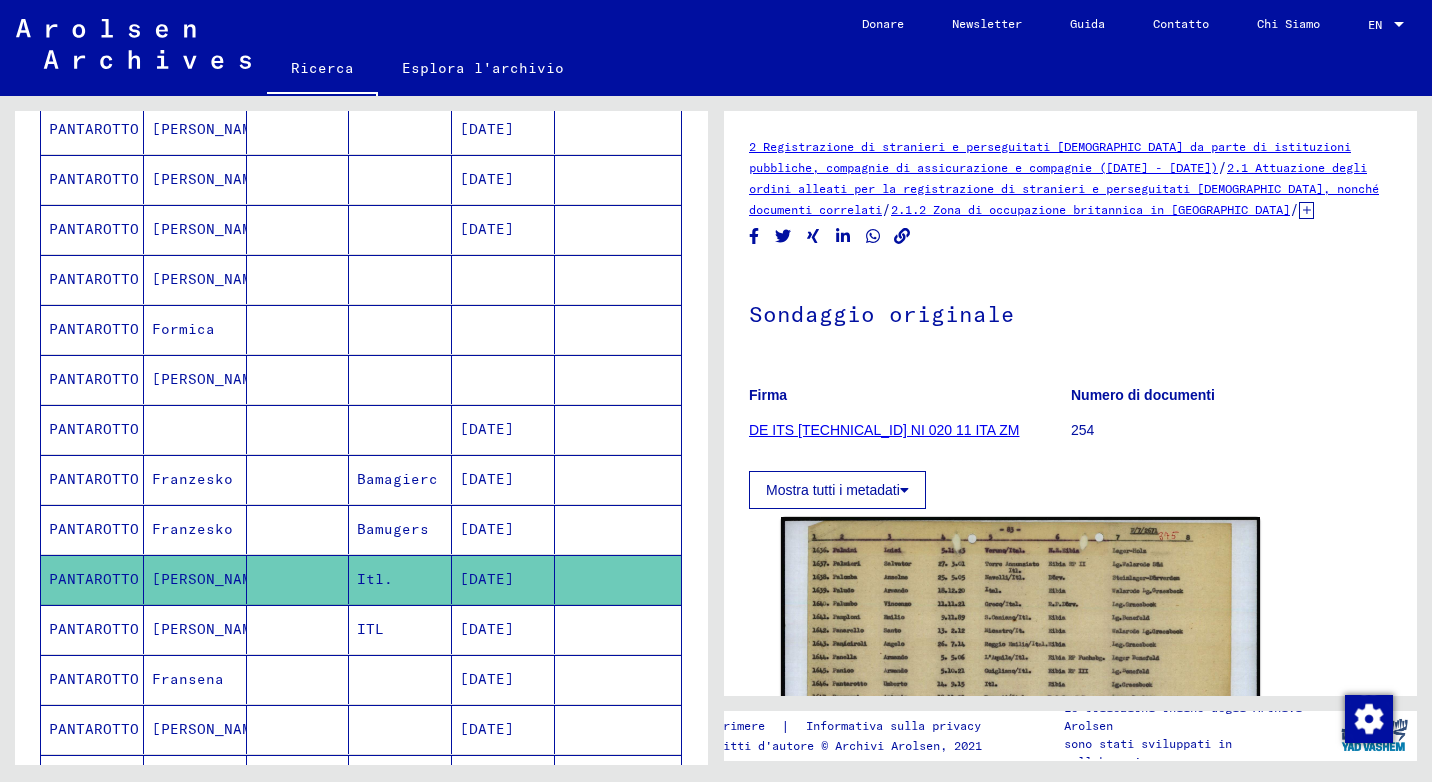 click on "Umberto" at bounding box center [195, 679] 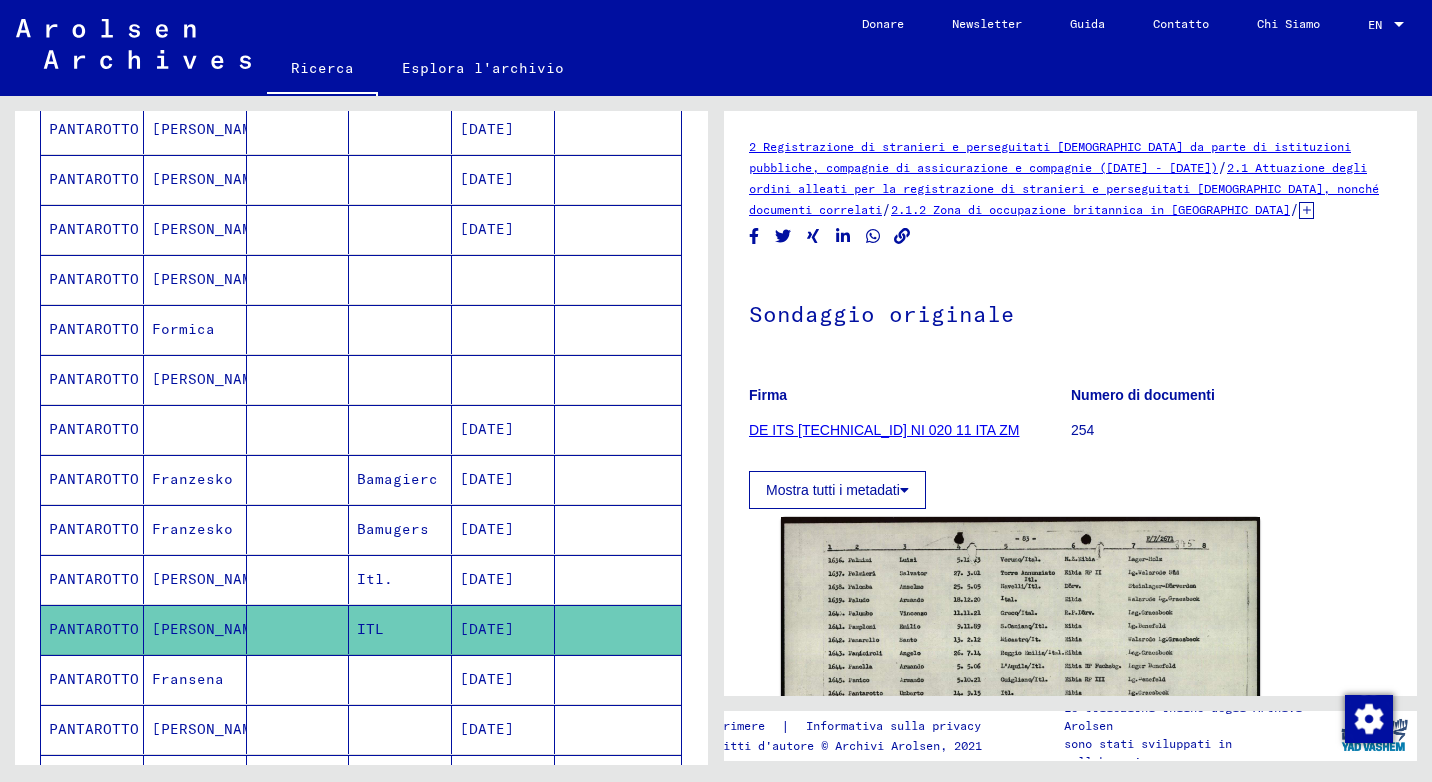 scroll, scrollTop: 0, scrollLeft: 0, axis: both 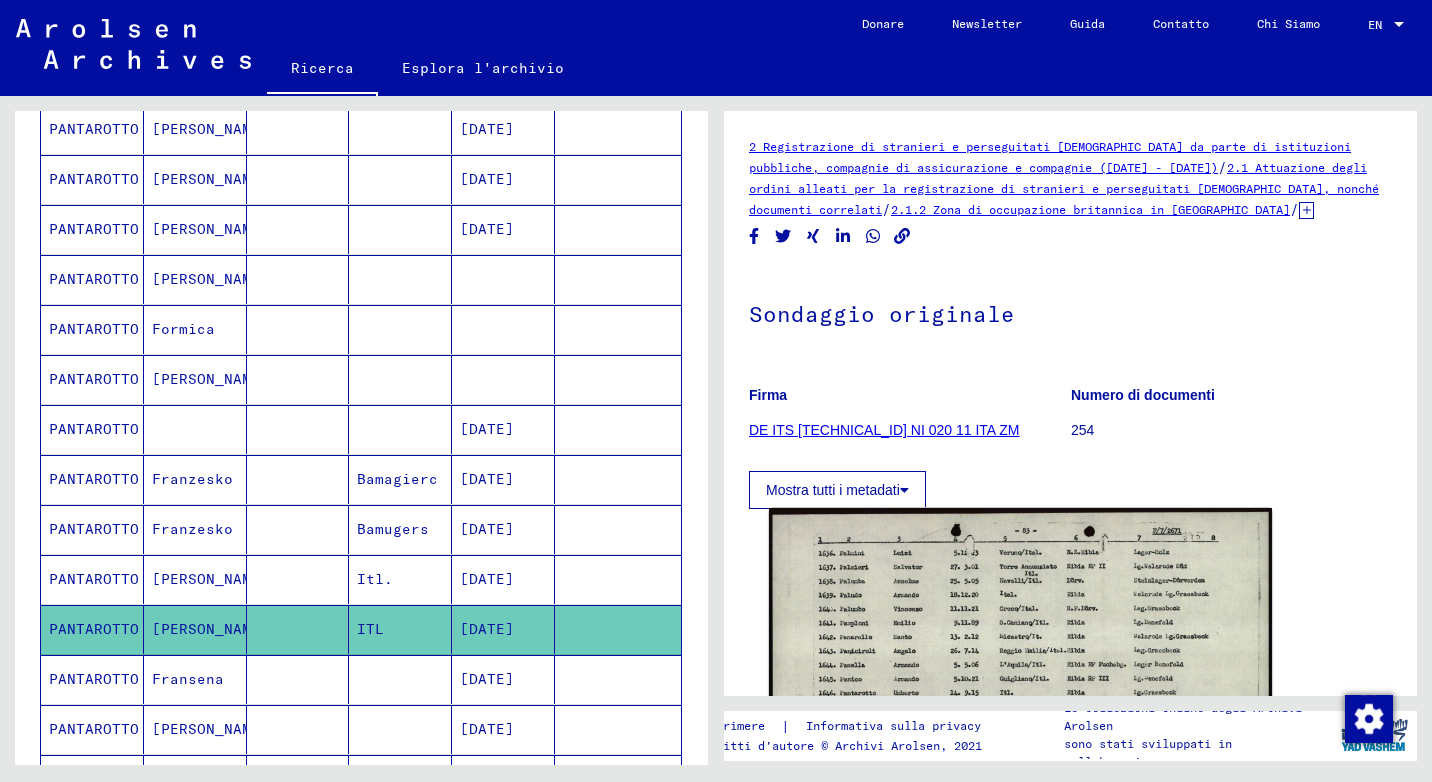 click 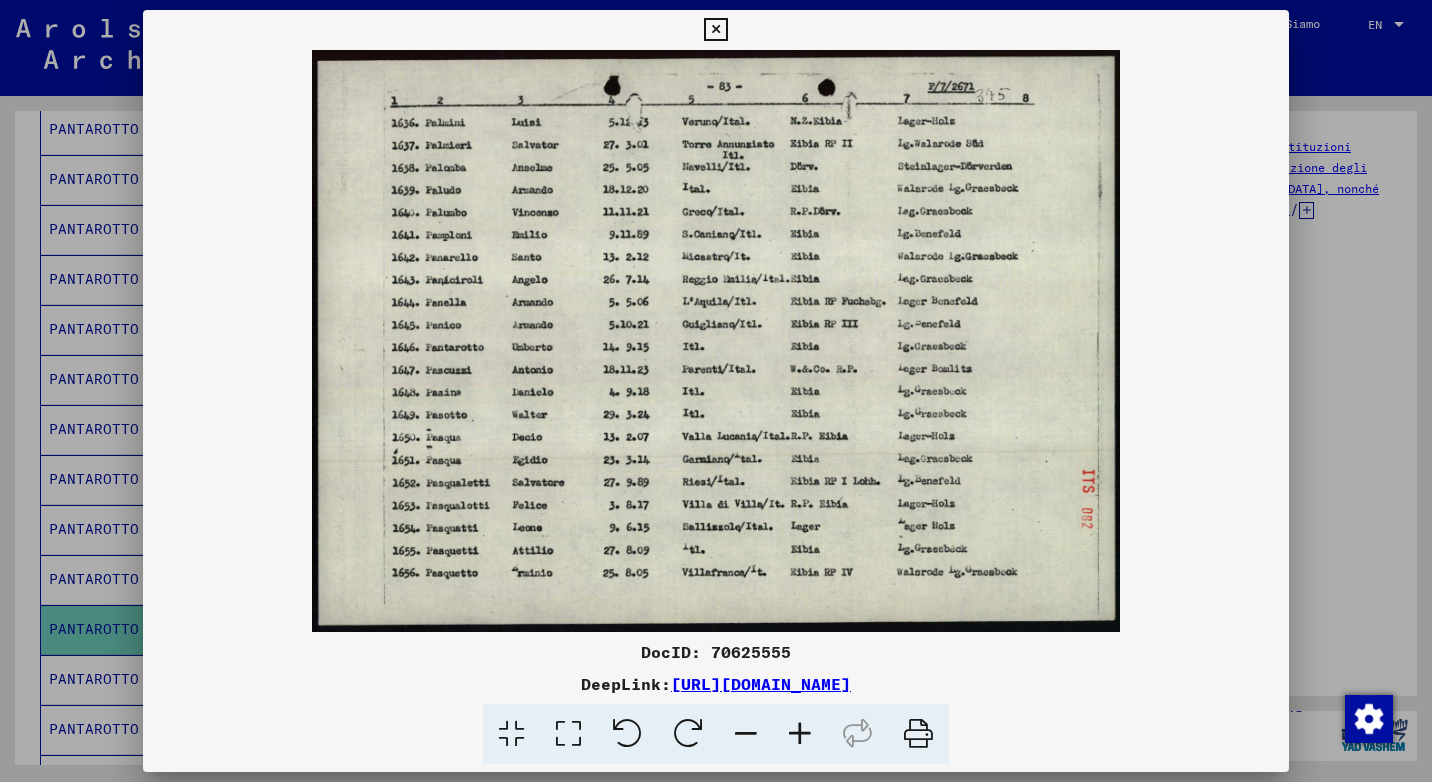 click at bounding box center (800, 734) 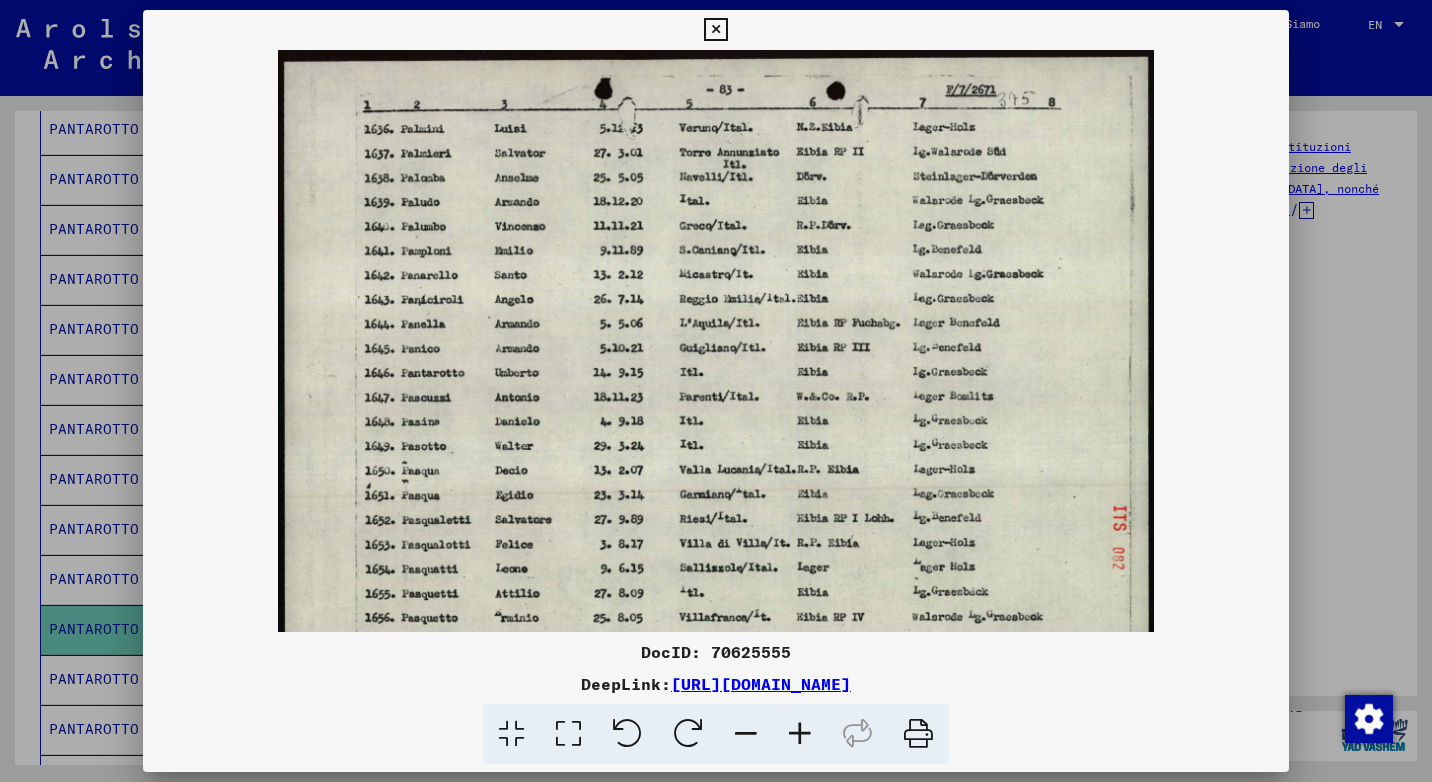 click at bounding box center (800, 734) 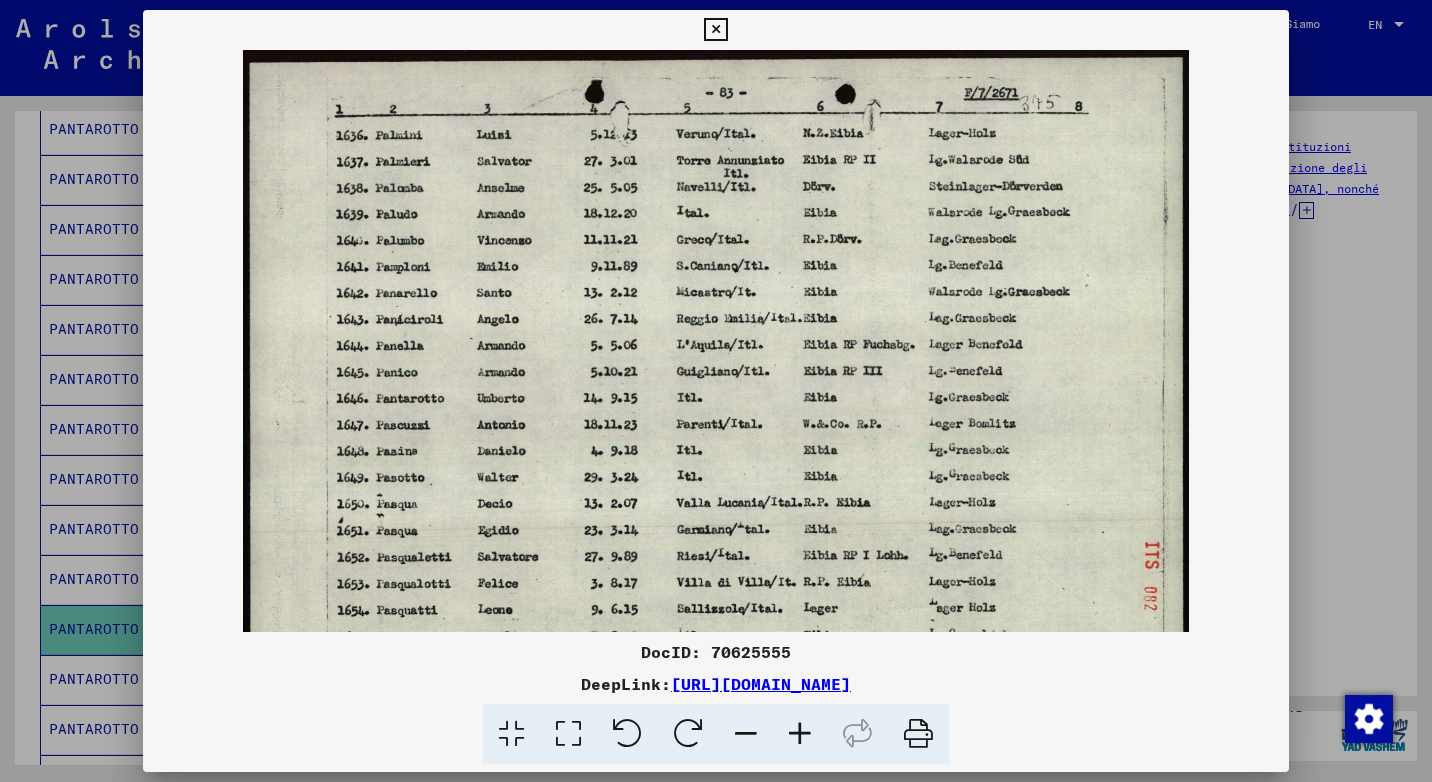 click at bounding box center [800, 734] 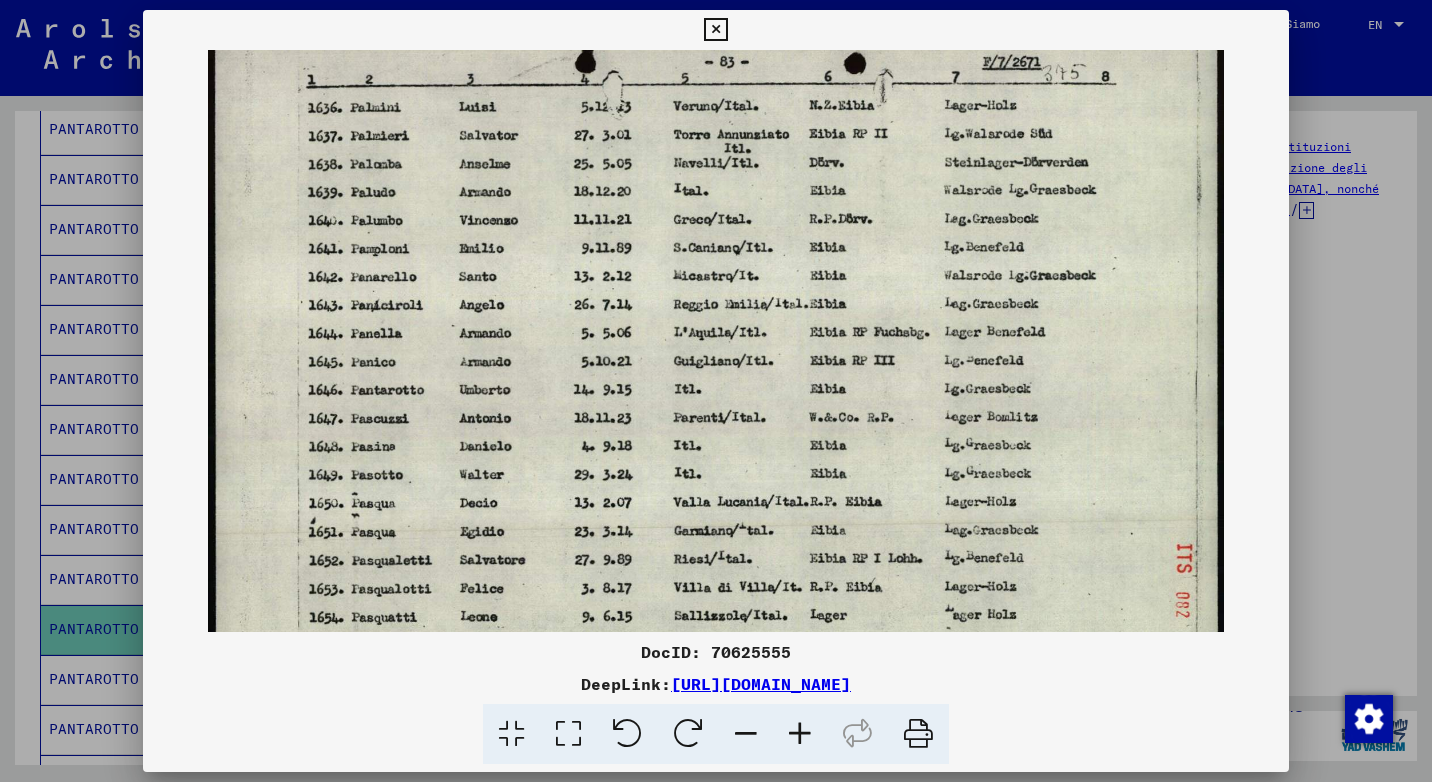 scroll, scrollTop: 40, scrollLeft: 0, axis: vertical 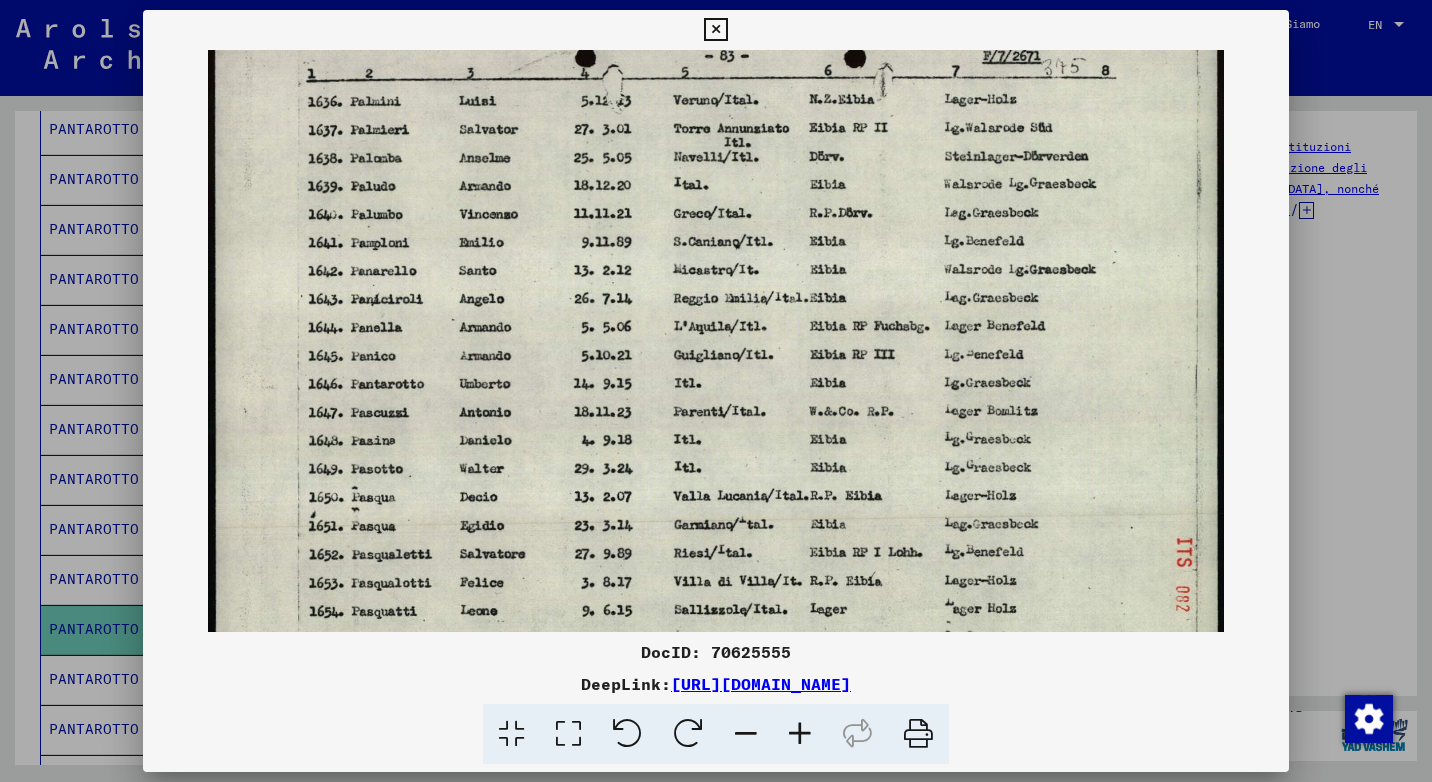 drag, startPoint x: 759, startPoint y: 517, endPoint x: 728, endPoint y: 483, distance: 46.010868 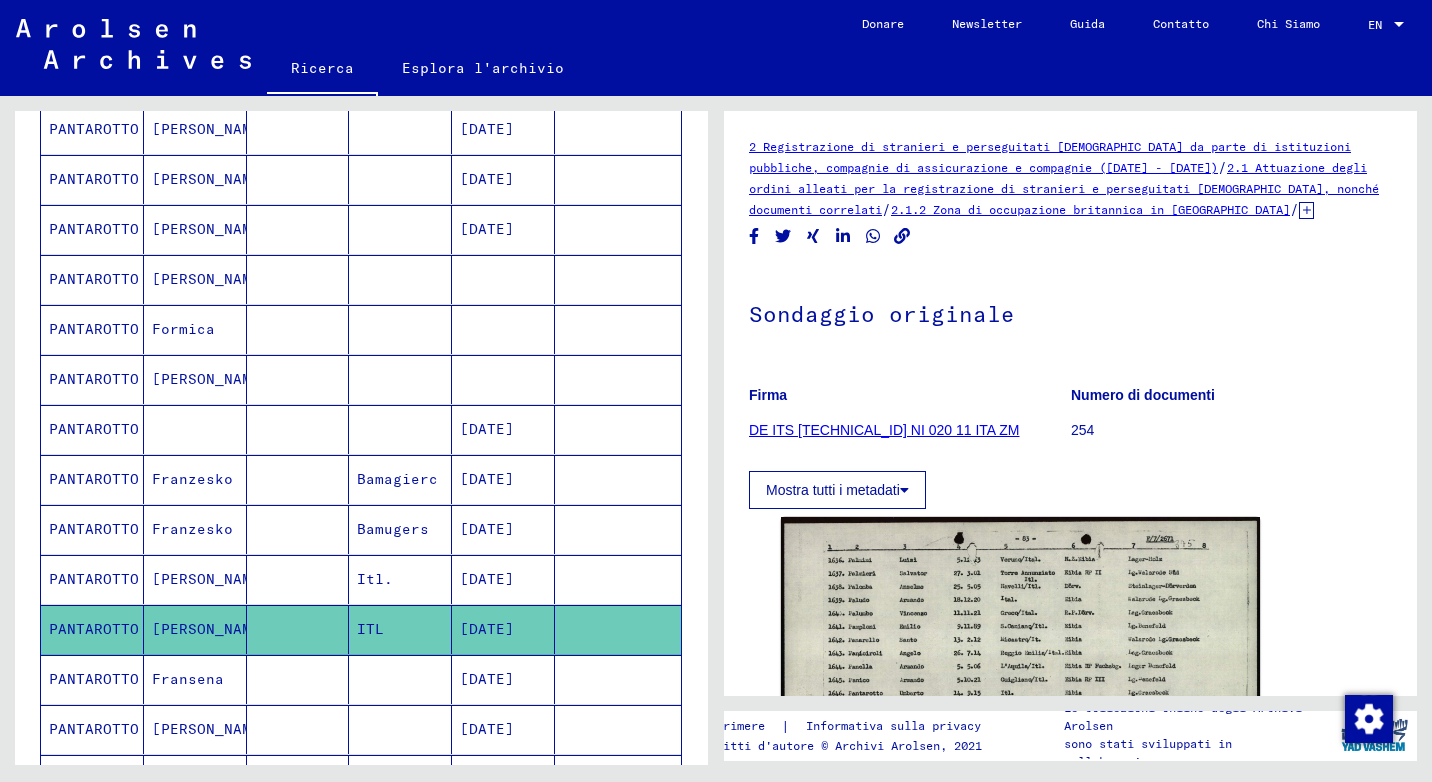scroll, scrollTop: 100, scrollLeft: 0, axis: vertical 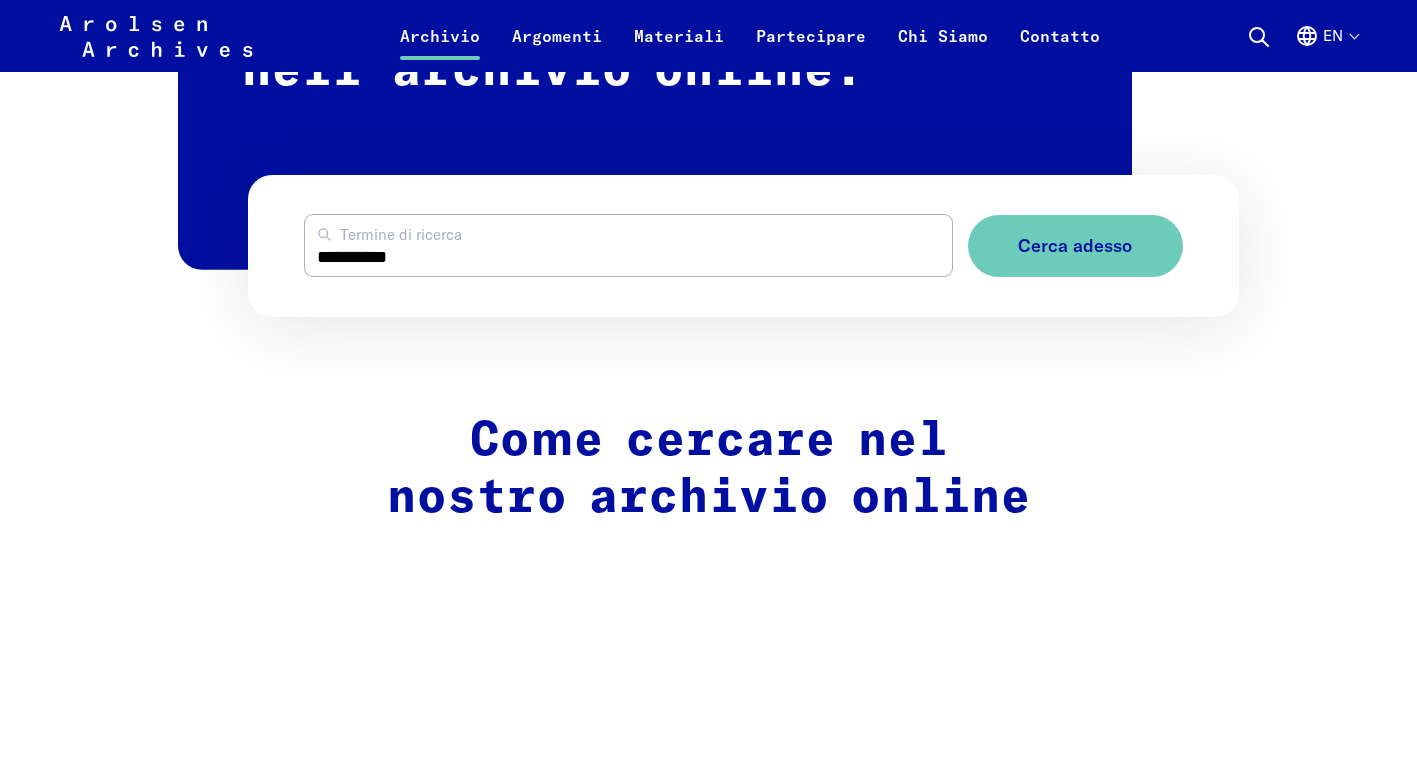 drag, startPoint x: 446, startPoint y: 317, endPoint x: 102, endPoint y: 257, distance: 349.19336 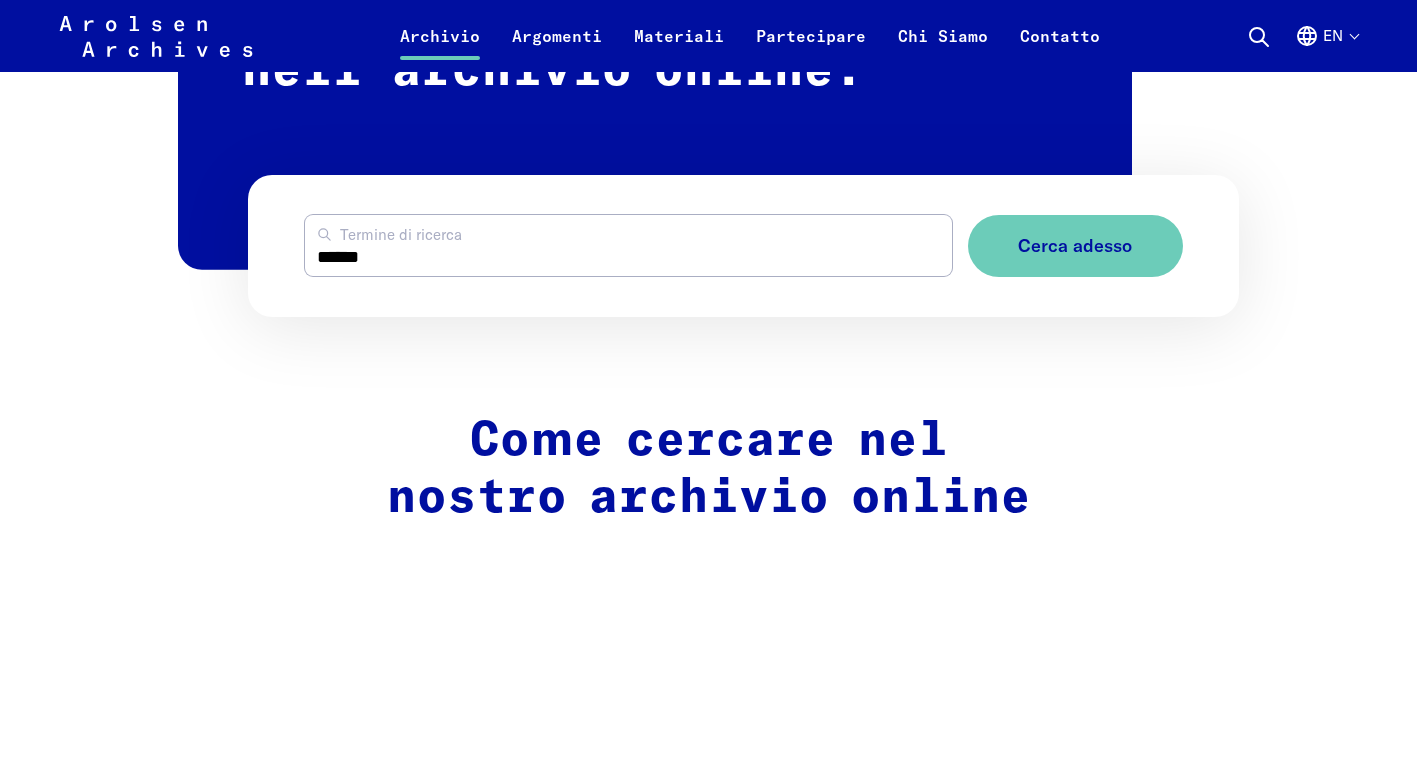 type on "******" 